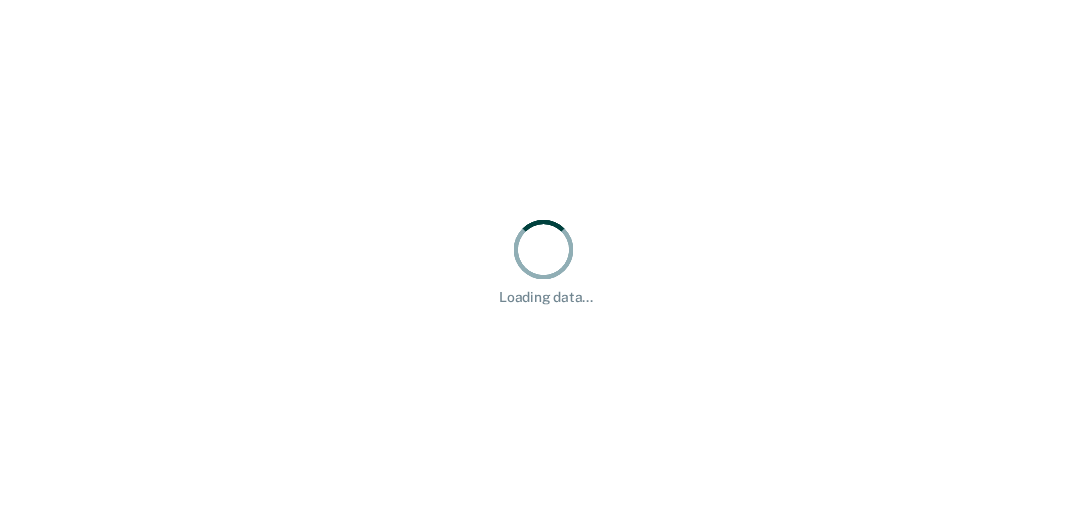 scroll, scrollTop: 0, scrollLeft: 0, axis: both 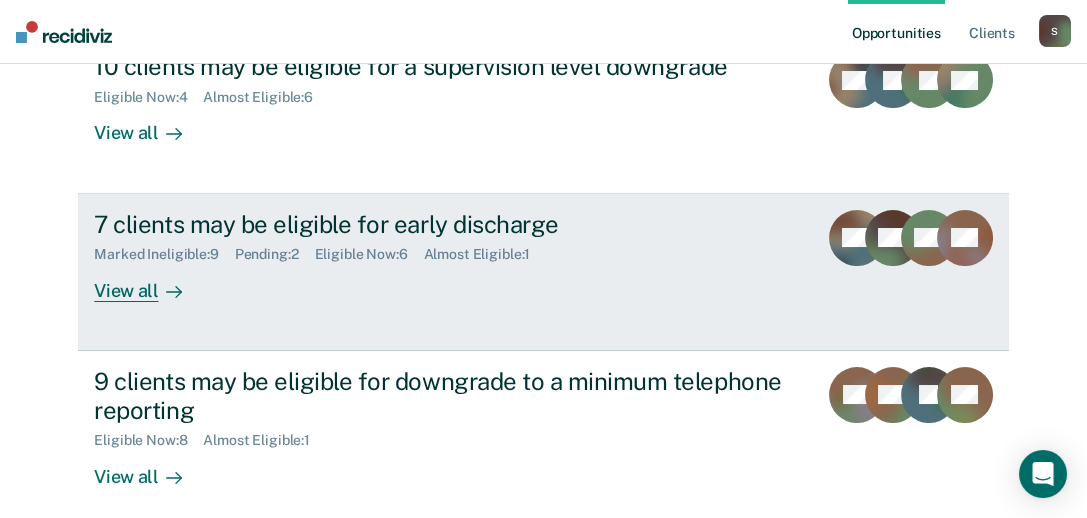click on "View all" at bounding box center (150, 282) 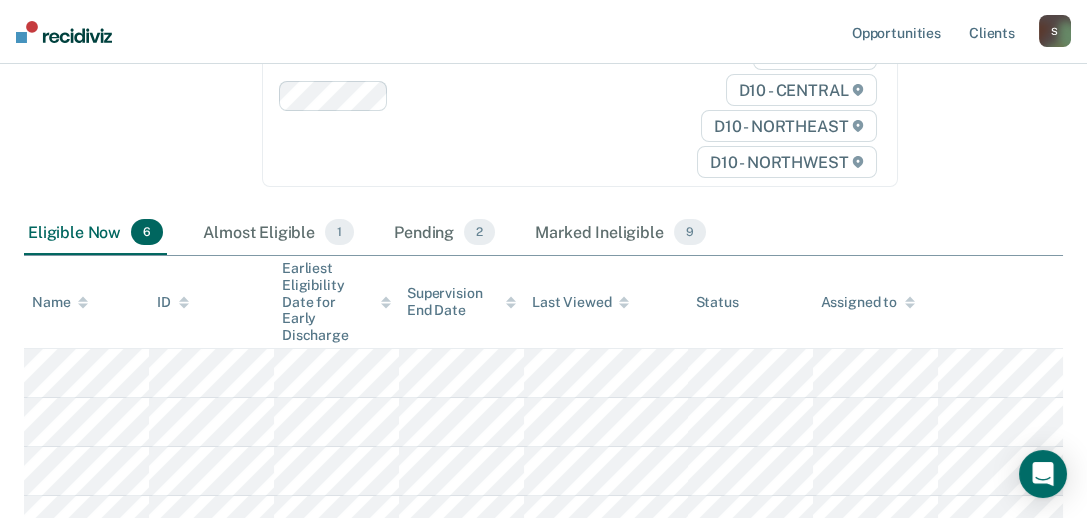 scroll, scrollTop: 400, scrollLeft: 0, axis: vertical 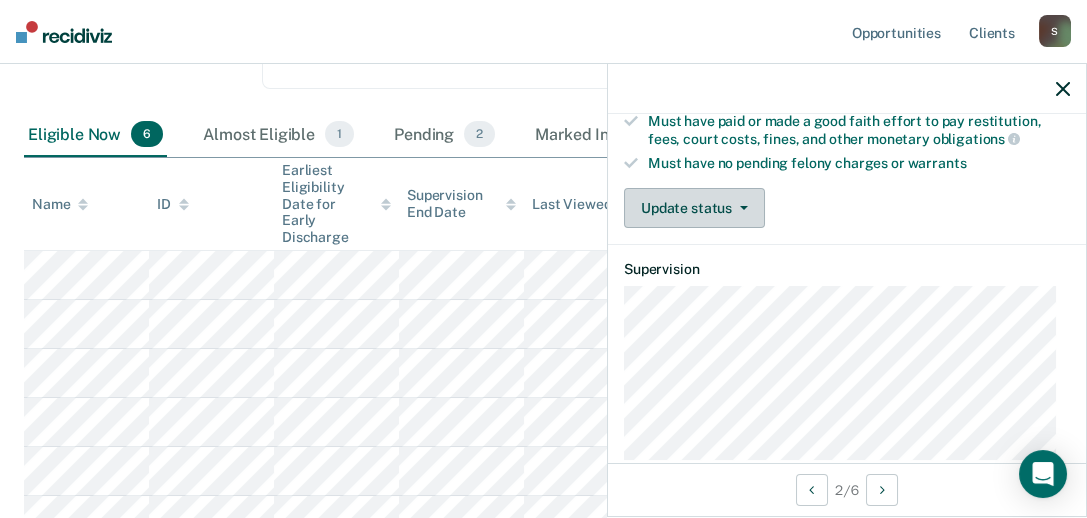 click 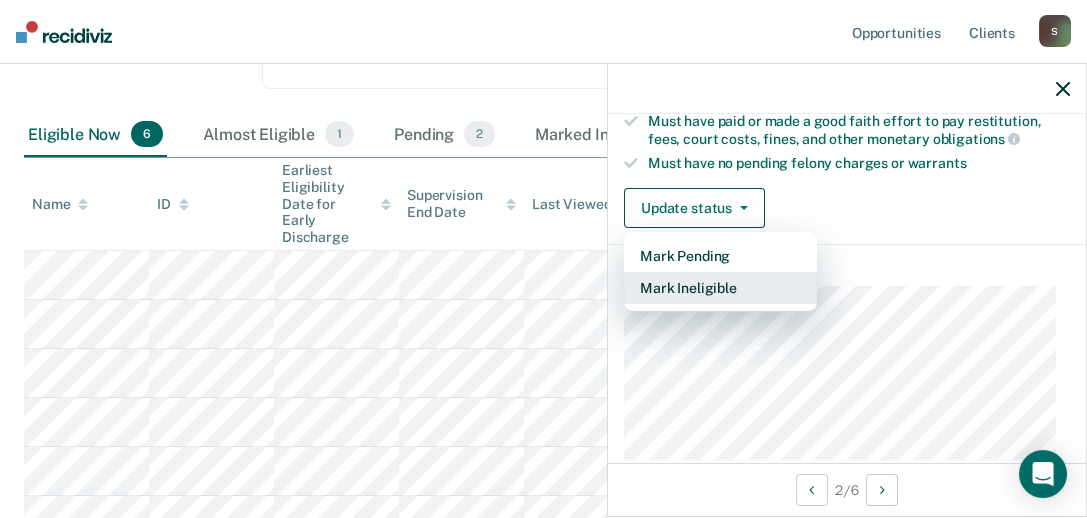 click on "Mark Ineligible" at bounding box center (720, 288) 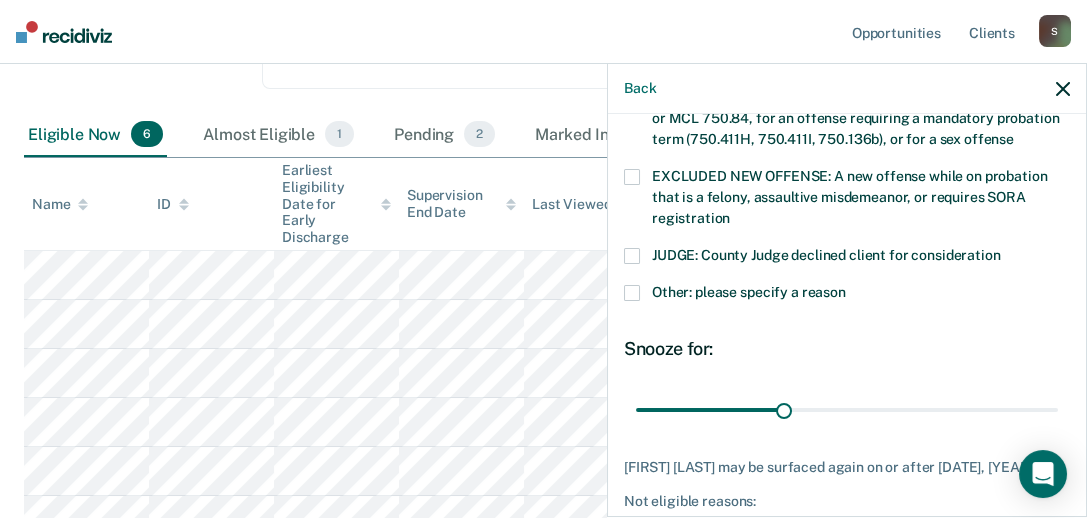 scroll, scrollTop: 800, scrollLeft: 0, axis: vertical 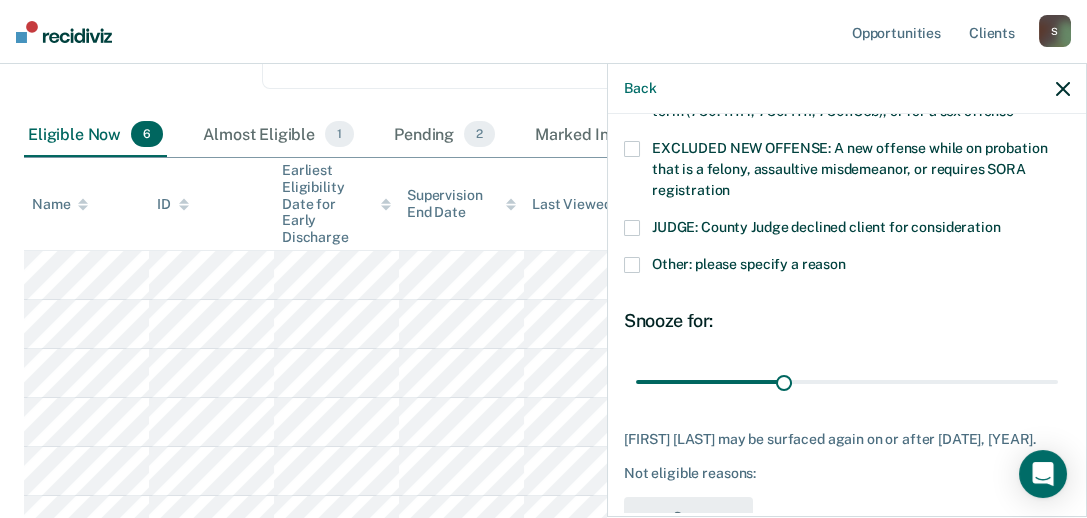 click at bounding box center (632, 265) 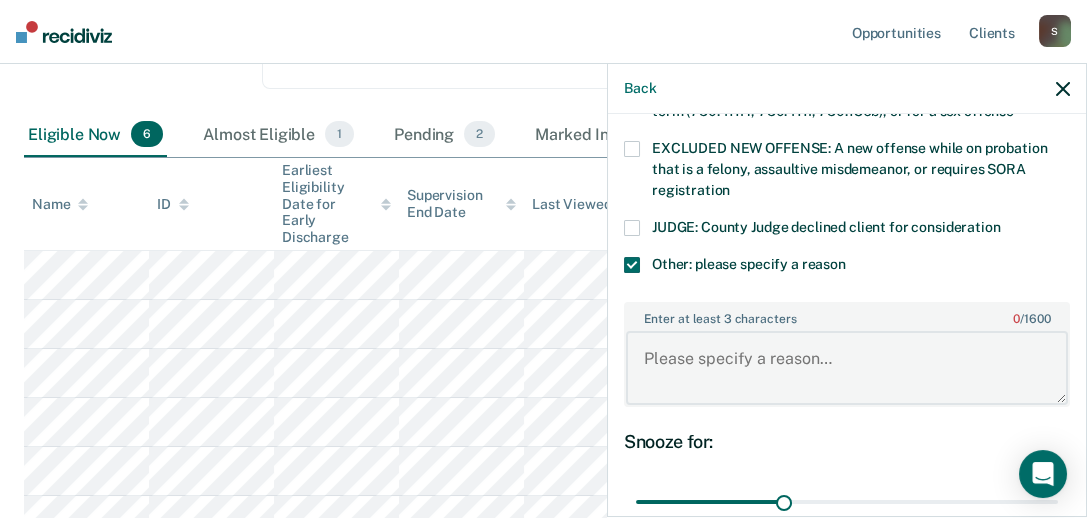 click on "Enter at least 3 characters 0  /  1600" at bounding box center [847, 368] 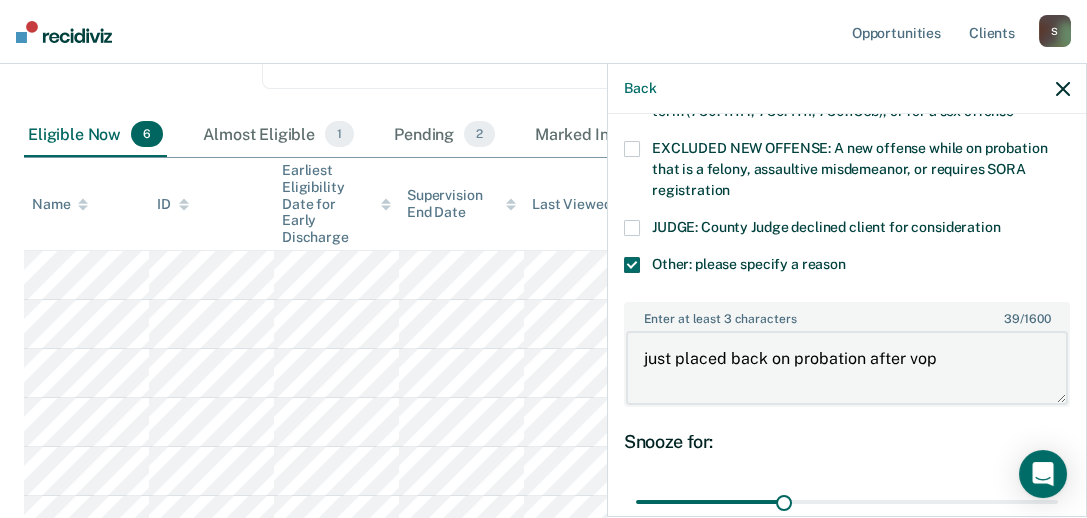 click on "just placed back on probation after vop" at bounding box center [847, 368] 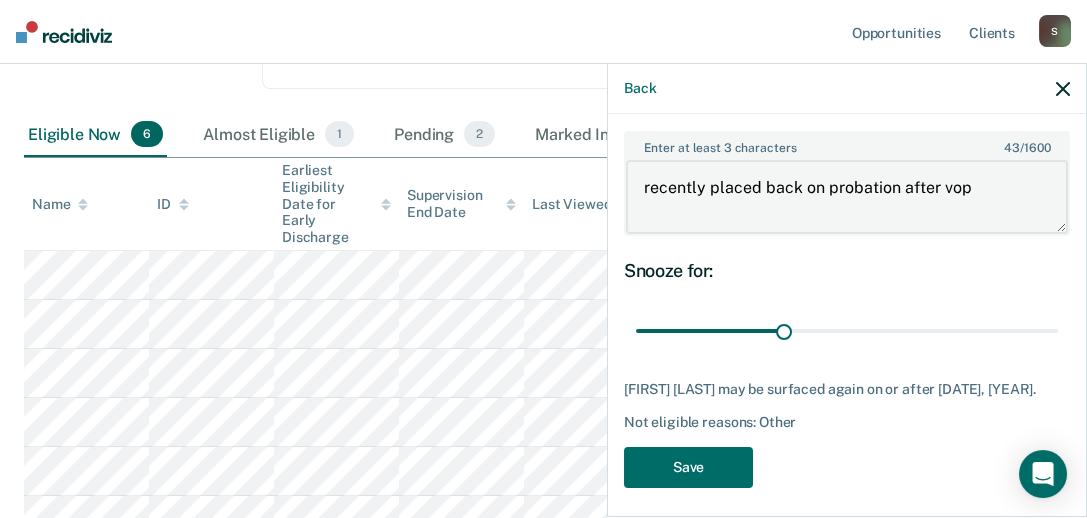 scroll, scrollTop: 977, scrollLeft: 0, axis: vertical 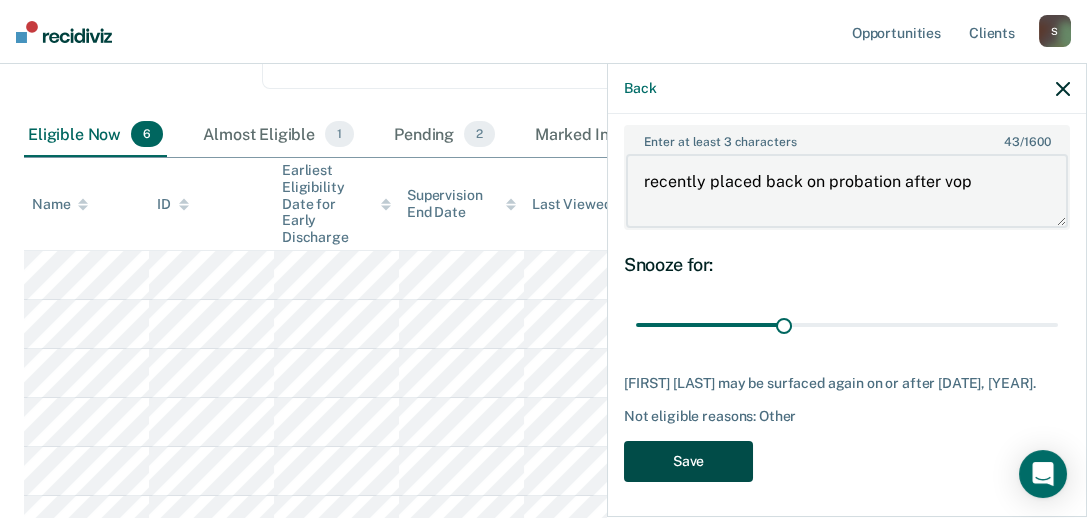 type on "recently placed back on probation after vop" 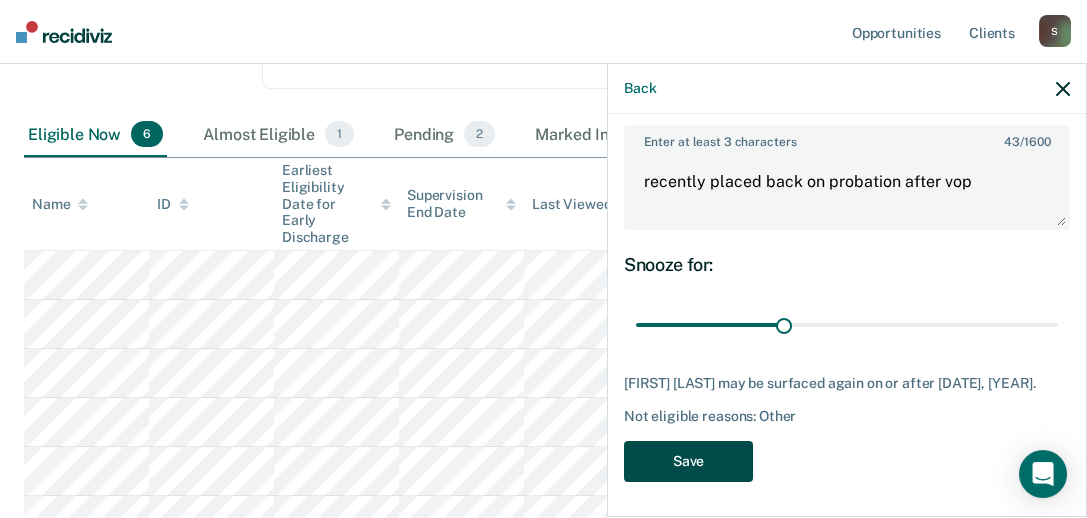 click on "Save" at bounding box center (688, 461) 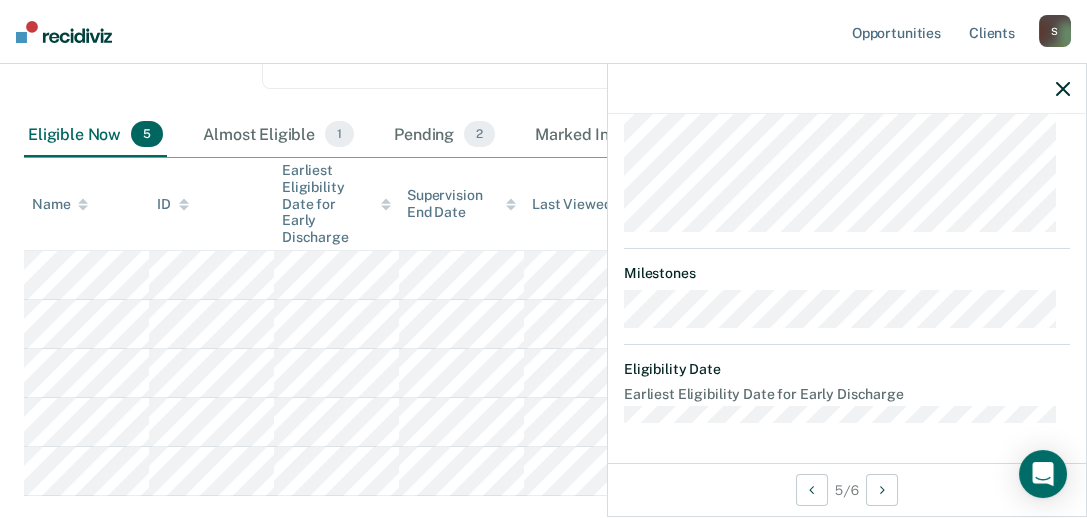 scroll, scrollTop: 621, scrollLeft: 0, axis: vertical 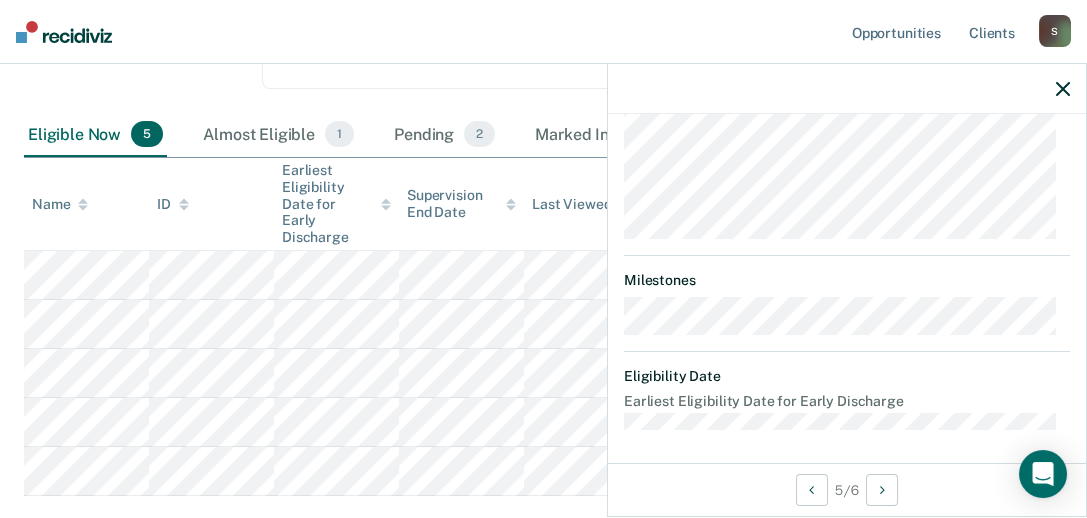 click 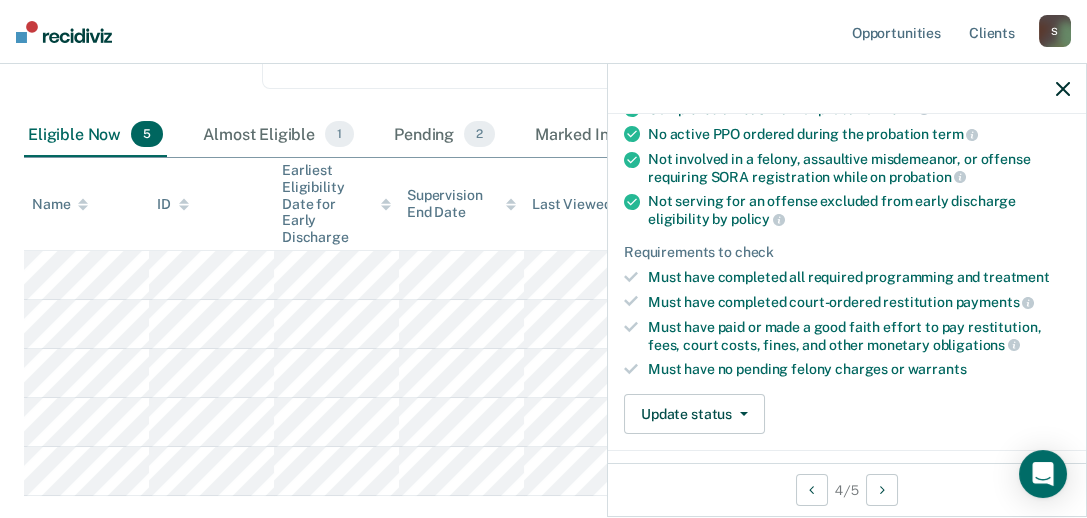 scroll, scrollTop: 200, scrollLeft: 0, axis: vertical 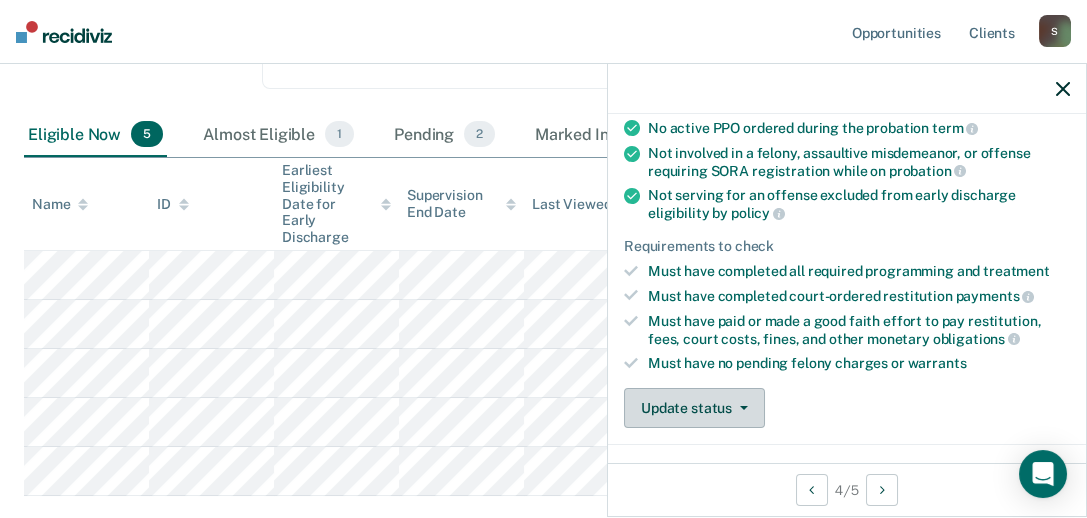 click on "Update status" at bounding box center (694, 408) 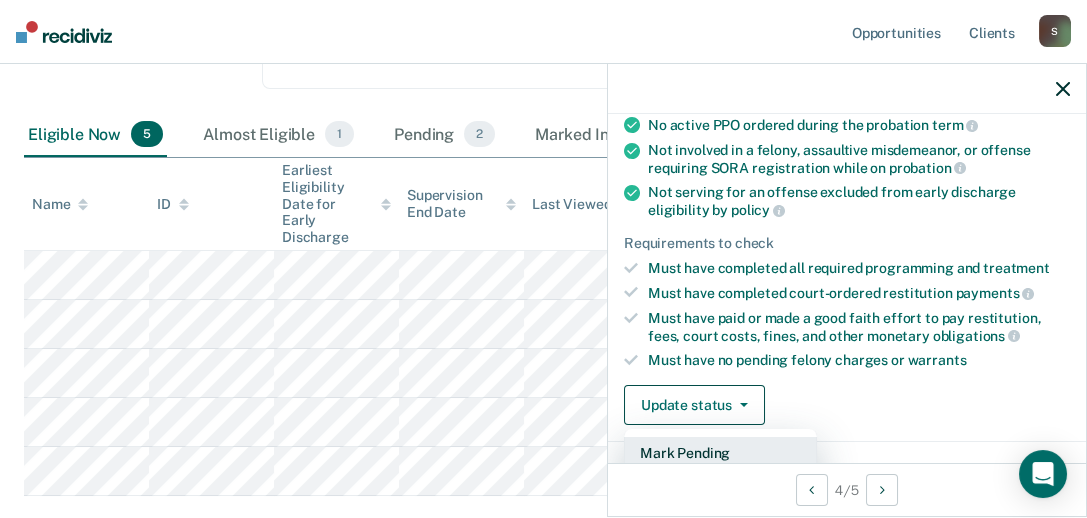 scroll, scrollTop: 303, scrollLeft: 0, axis: vertical 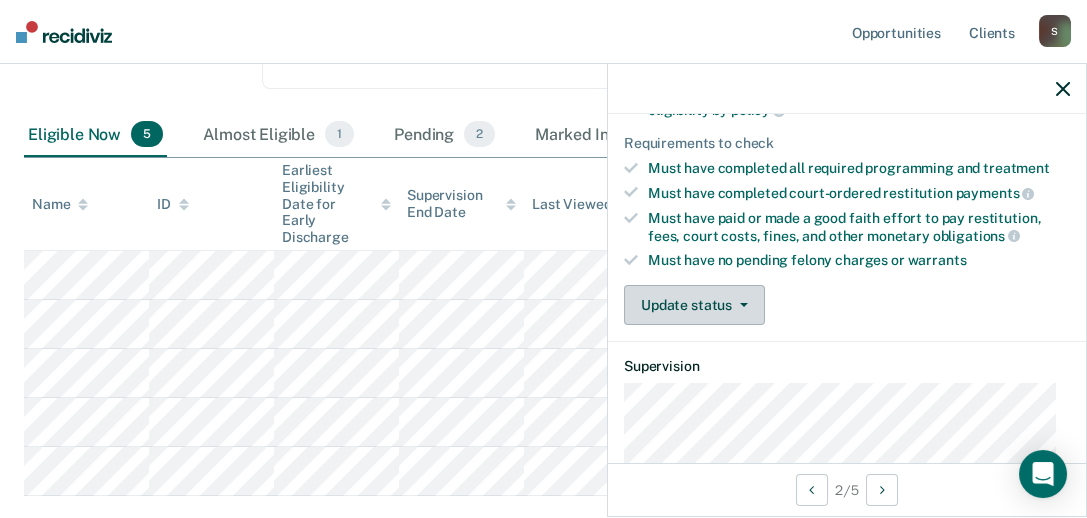 click on "Update status" at bounding box center [694, 305] 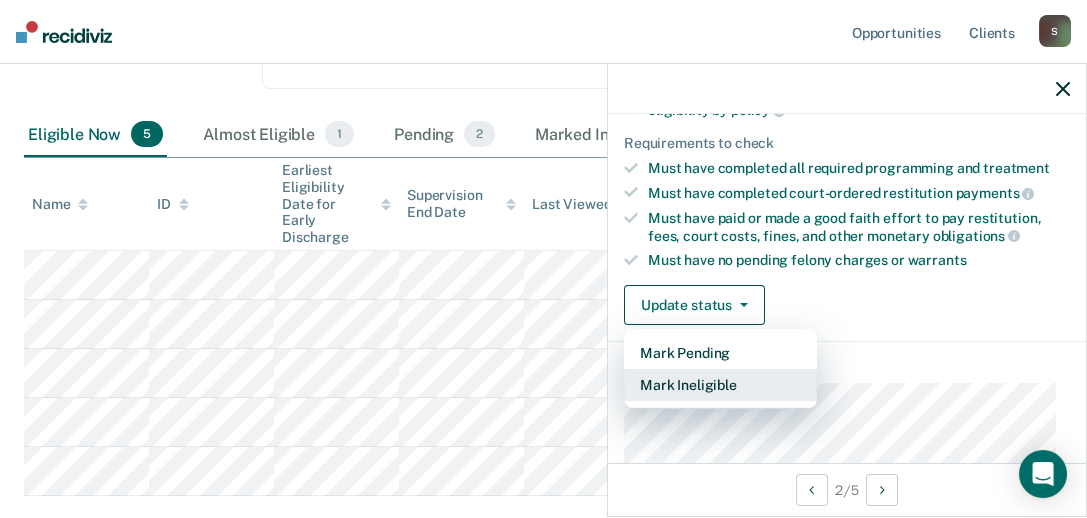 click on "Mark Ineligible" at bounding box center (720, 385) 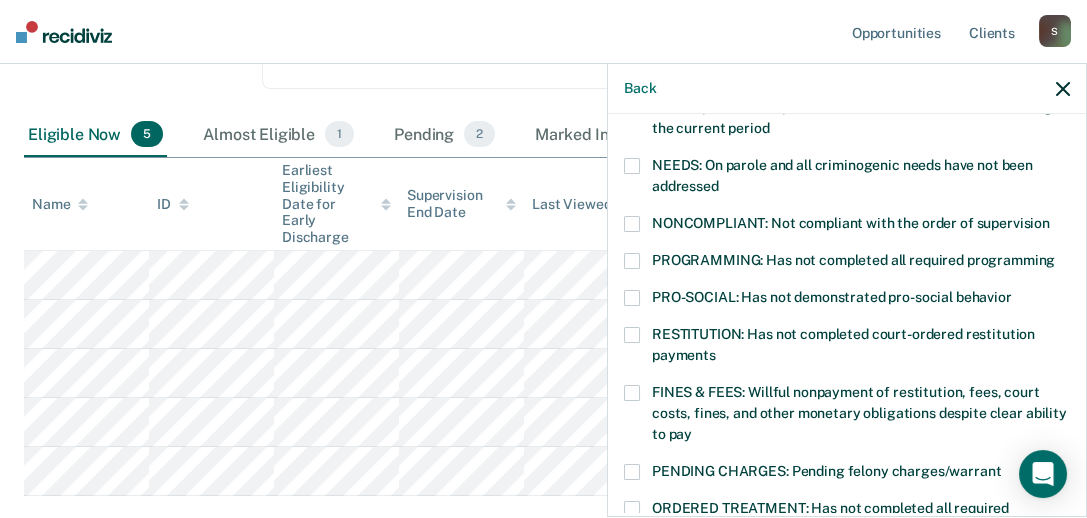 click at bounding box center [632, 261] 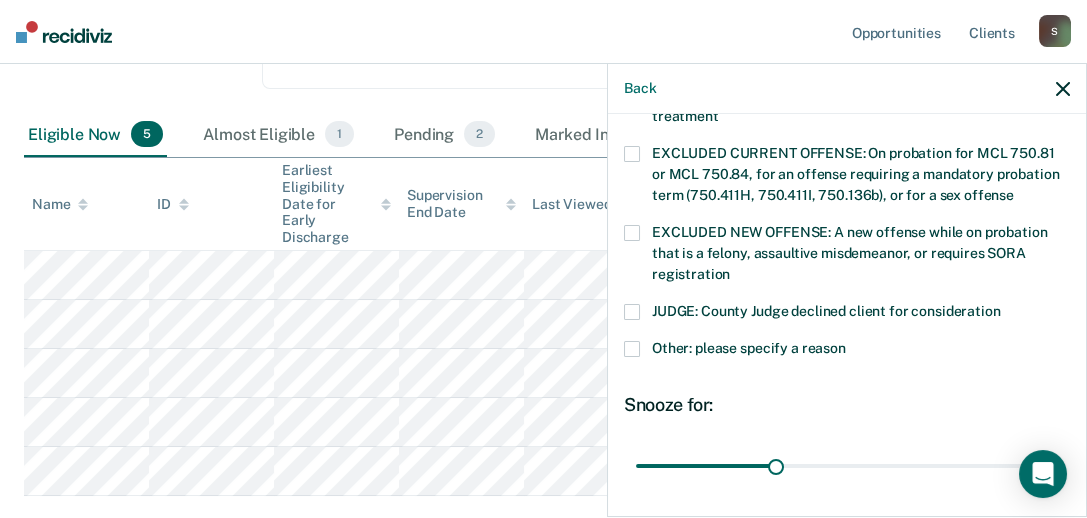 scroll, scrollTop: 874, scrollLeft: 0, axis: vertical 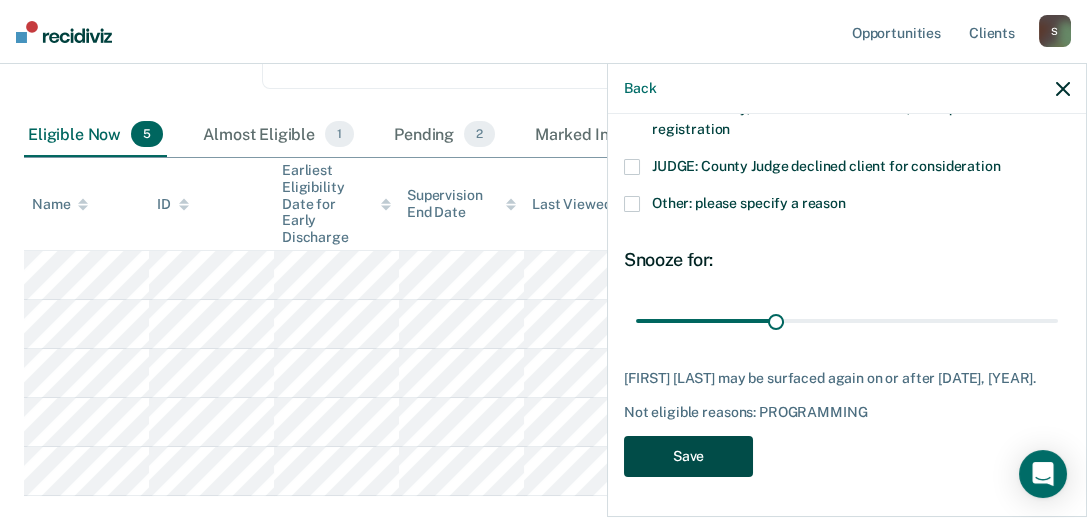 click on "Save" at bounding box center (688, 456) 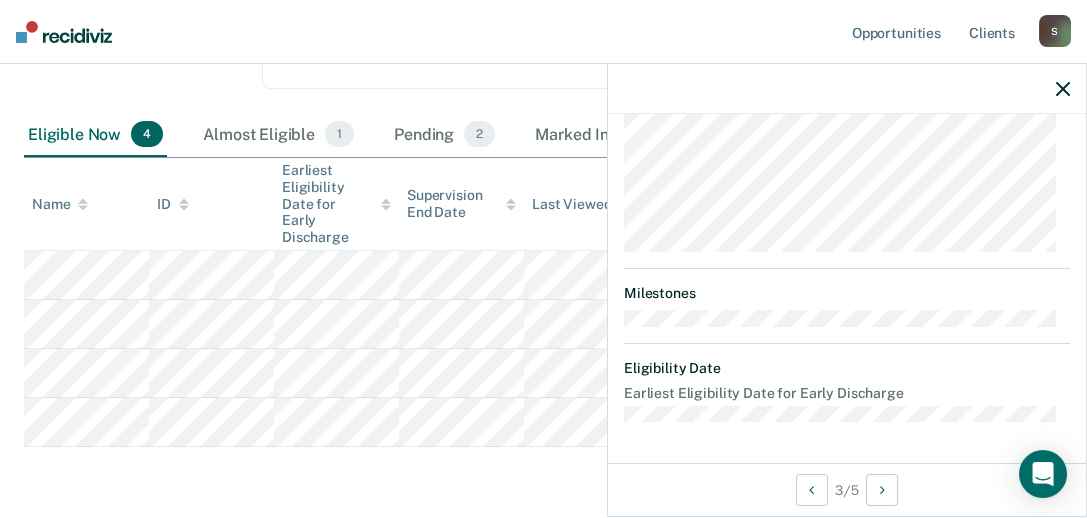 scroll, scrollTop: 600, scrollLeft: 0, axis: vertical 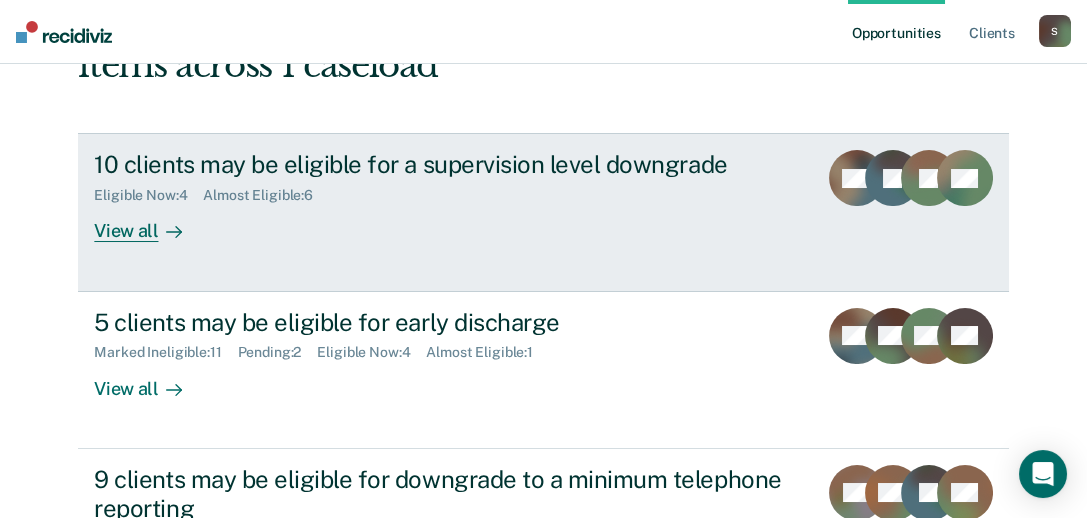 click on "View all" at bounding box center [150, 223] 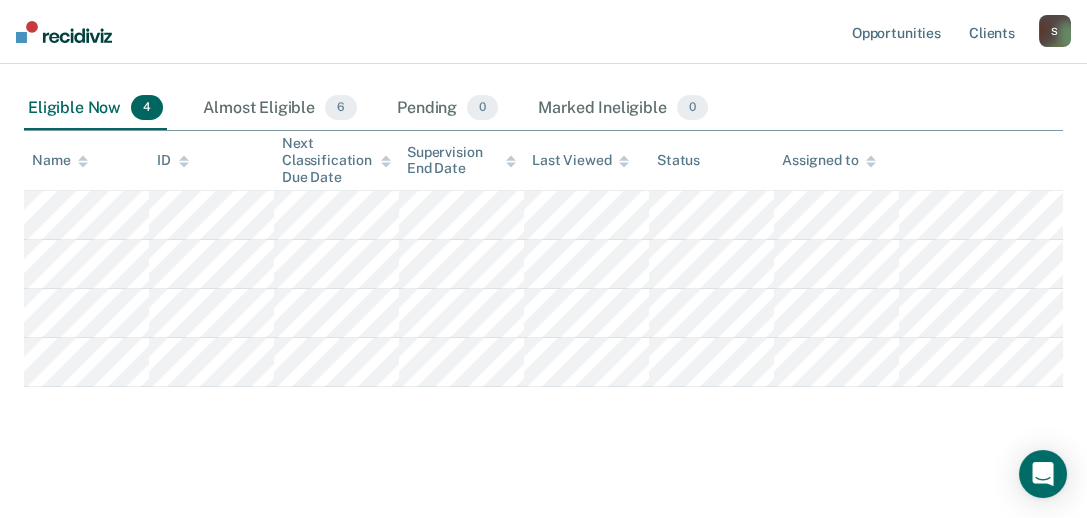 scroll, scrollTop: 455, scrollLeft: 0, axis: vertical 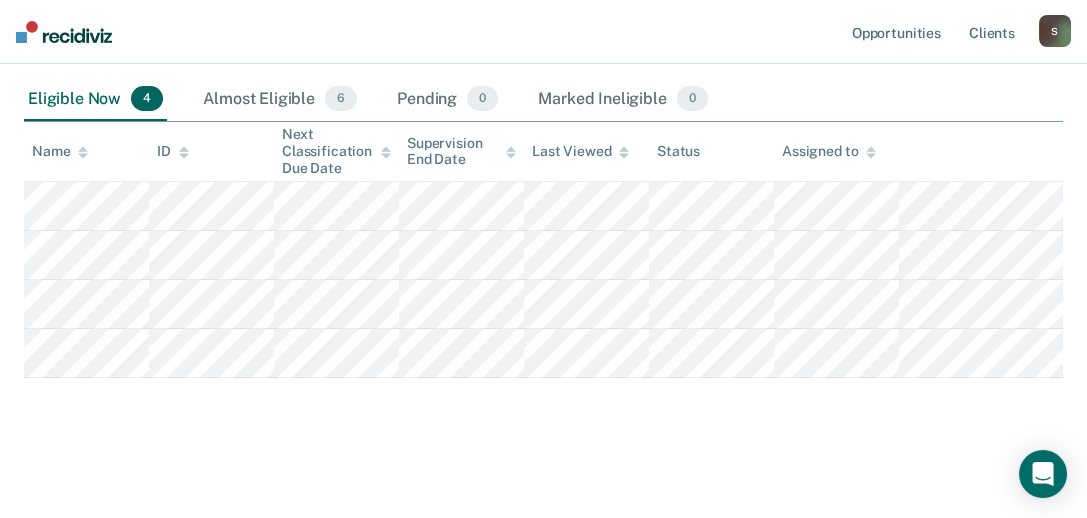 click on "Classification Review   This alert helps staff identify clients due or overdue for a classification review, which are generally mandated after six months of supervision and at six-month intervals thereafter, though some clients must receive a classification review earlier than six months by policy. Agents may reconsider the supervision level for a client based on developments in their case and behavior; per FOA Field Memorandum 2023-211, agents are presumptively required to downgrade clients’ supervision level during each classification review, provided that they have “satisfactorily completed” the prior six months on supervision. Review clients who meet the time threshold for classification review as per OP 06.04.130I and downgrade their supervision level in COMS. Classification Review Classification Review Early Discharge Minimum Telephone Reporting Overdue for Discharge Supervision Level Mismatch Clear   agents D10 - [REGION]   D10 - [REGION]   D10 - [REGION]   D10 - [REGION]   Eligible Now 4 6 0 0" at bounding box center [543, 83] 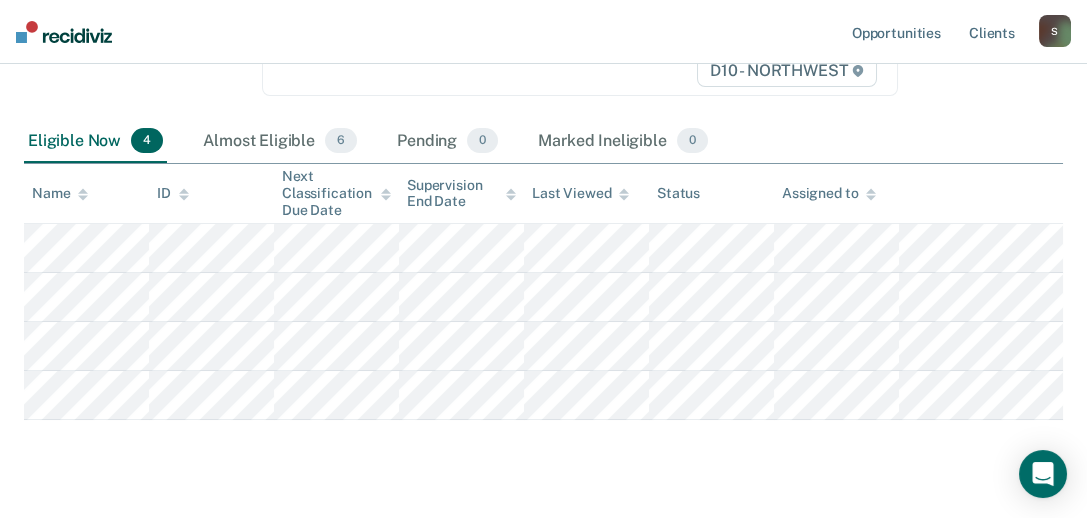 scroll, scrollTop: 388, scrollLeft: 0, axis: vertical 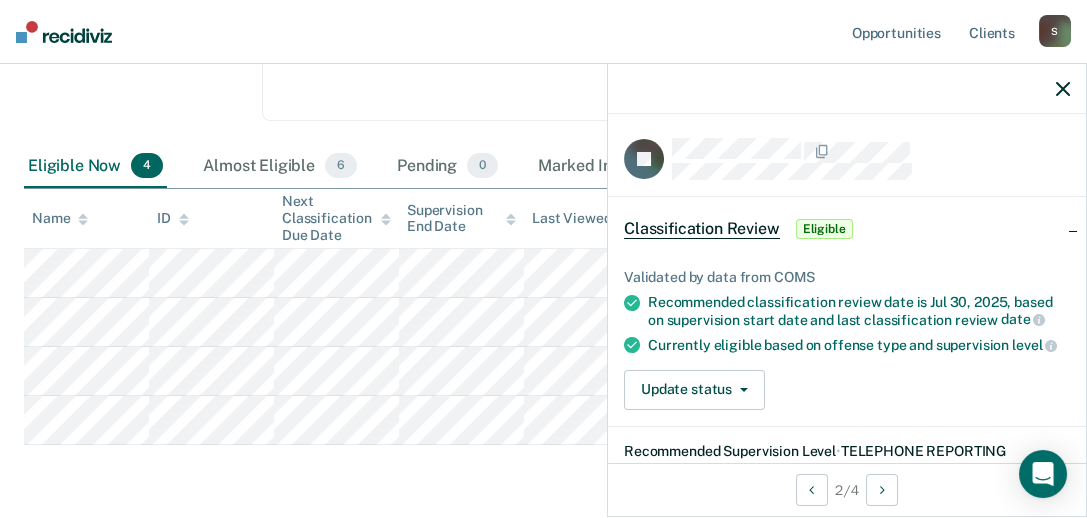 click on "JF   Classification Review Eligible Validated by data from COMS Recommended classification review date is Jul 30, 2025, based on supervision start date and last classification review   date   Currently eligible based on offense type and supervision   level   Update status Mark Pending Mark Ineligible Recommended Supervision Level   •  TELEPHONE REPORTING Eligibility Date Next Classification Due Date Supervision Milestones Relevant Contact Notes" at bounding box center [847, 558] 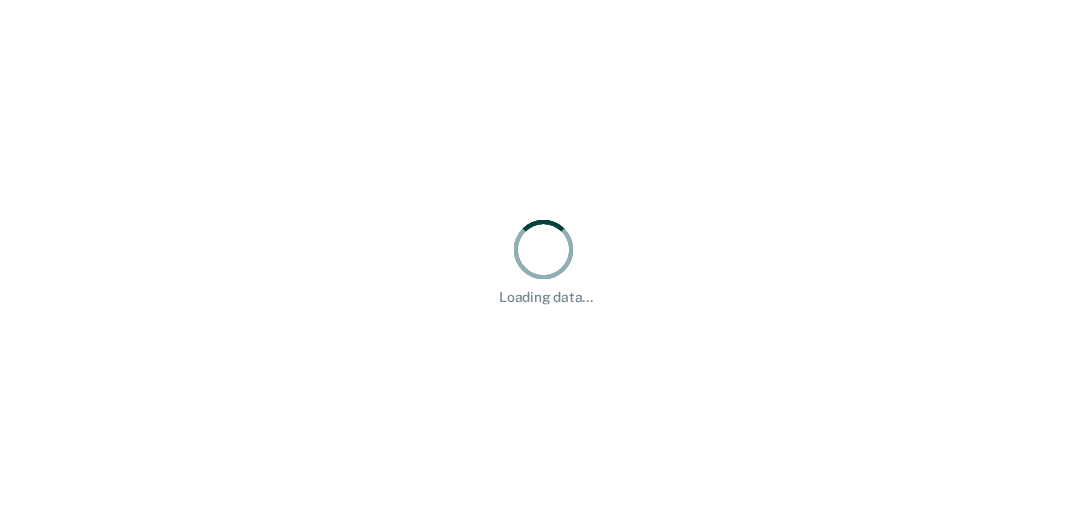 scroll, scrollTop: 0, scrollLeft: 0, axis: both 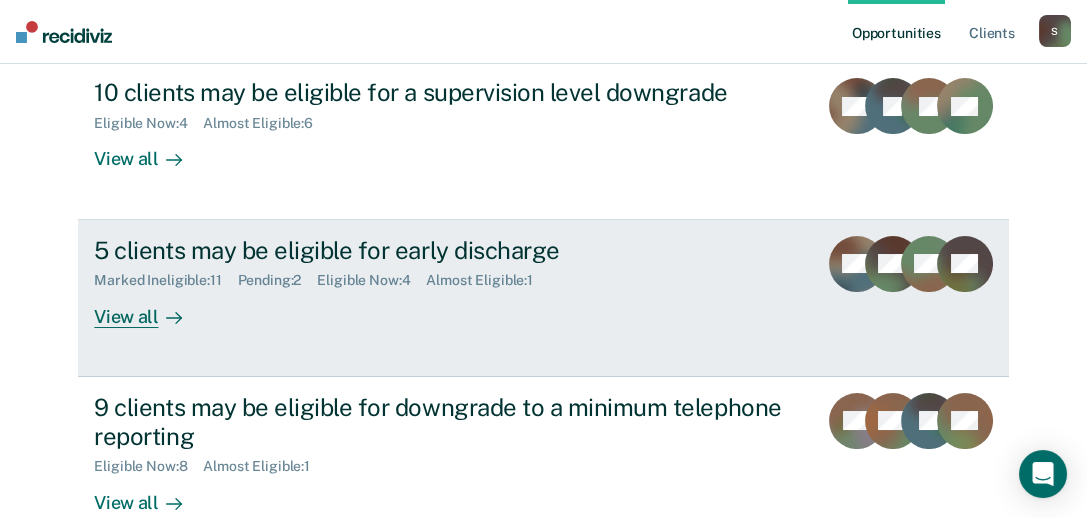 click on "View all" at bounding box center (150, 308) 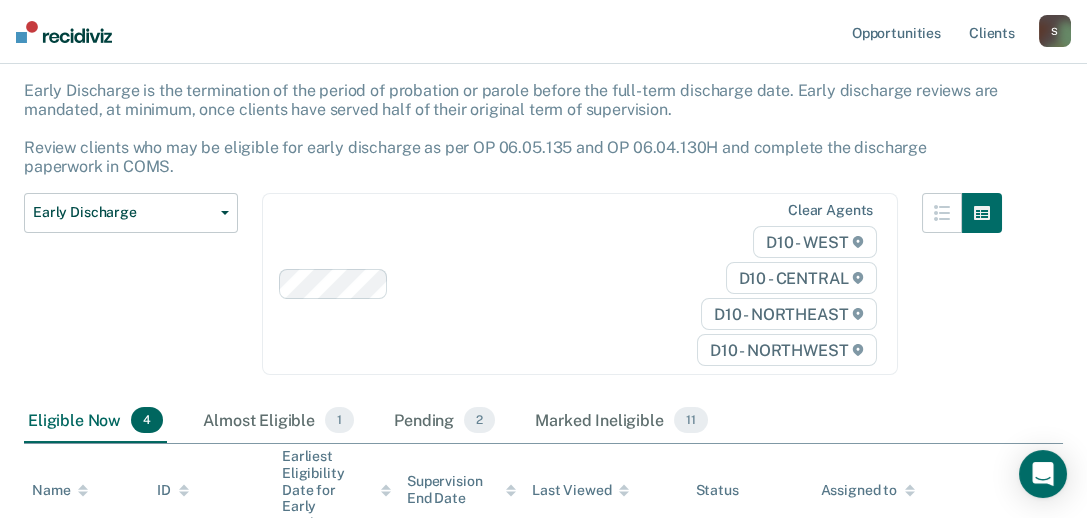 scroll, scrollTop: 0, scrollLeft: 0, axis: both 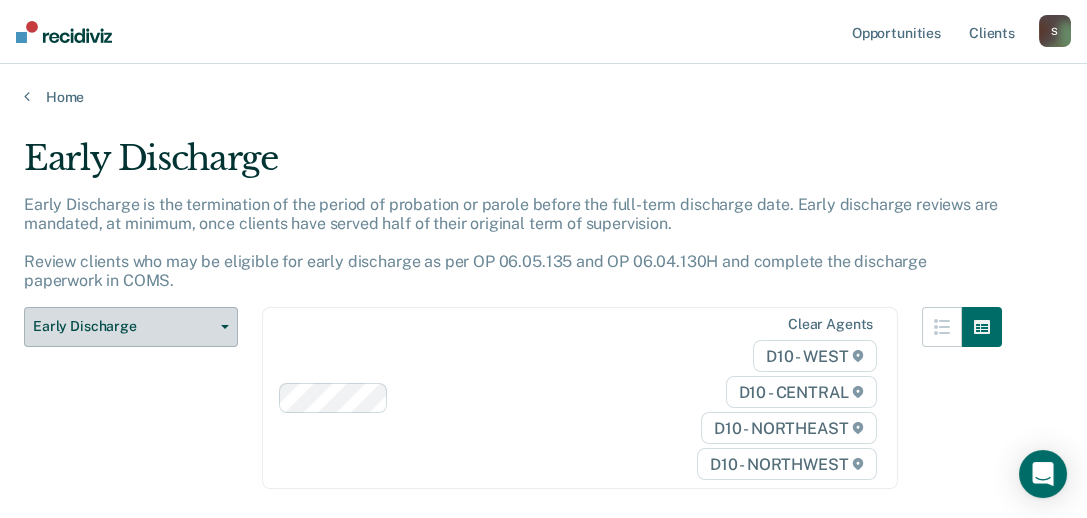 click on "Early Discharge" at bounding box center [131, 327] 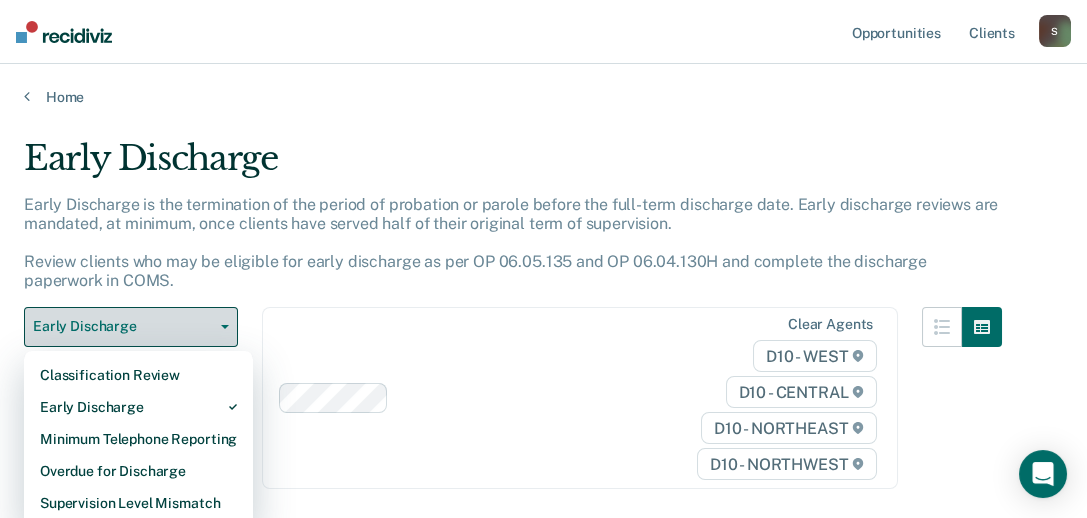 click on "Early Discharge" at bounding box center (131, 327) 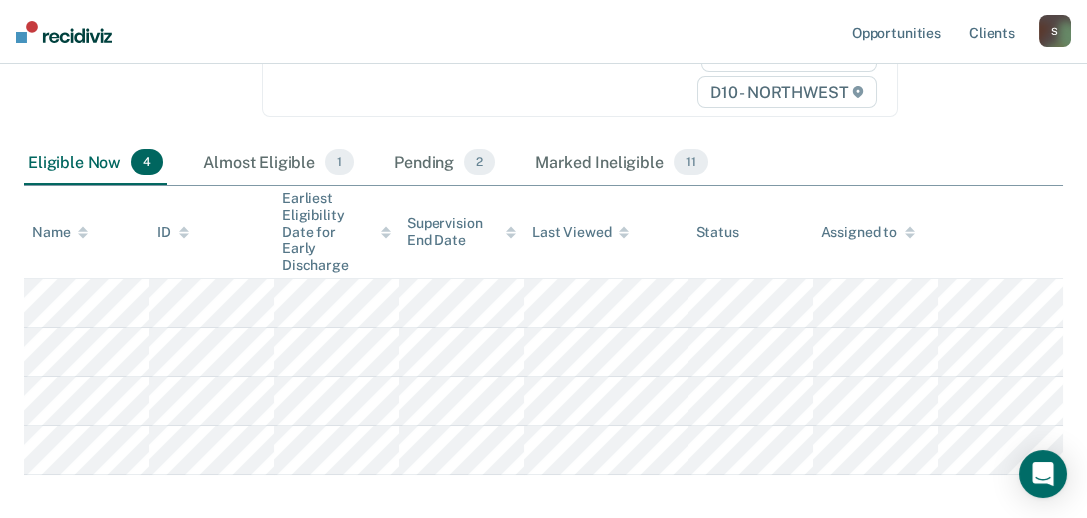 scroll, scrollTop: 400, scrollLeft: 0, axis: vertical 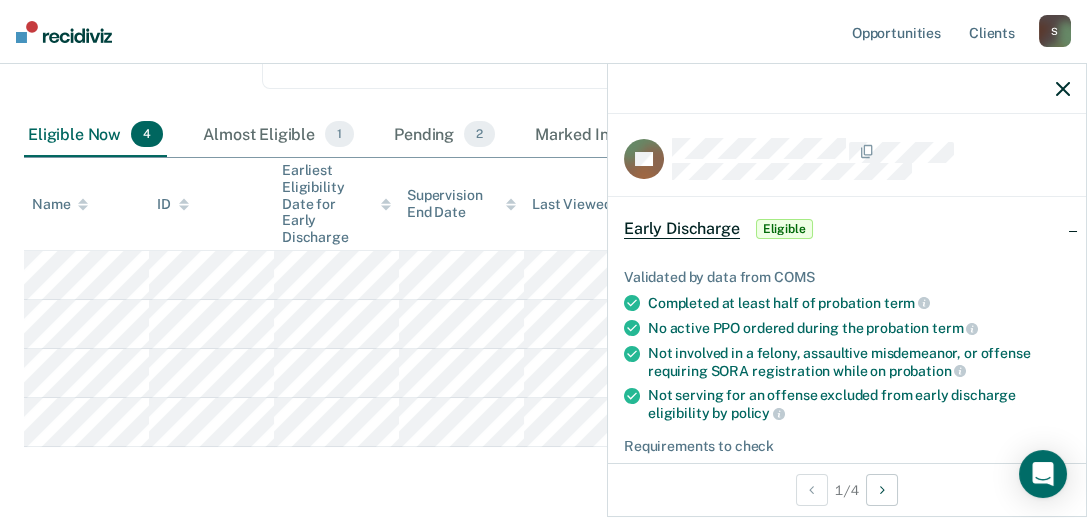 click on "Eligible" at bounding box center [784, 229] 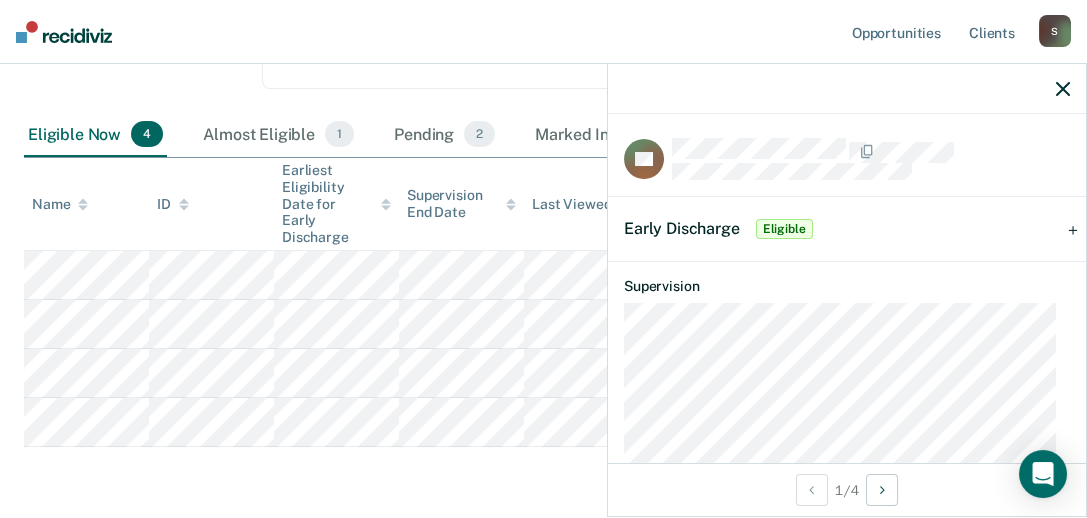 scroll, scrollTop: 239, scrollLeft: 0, axis: vertical 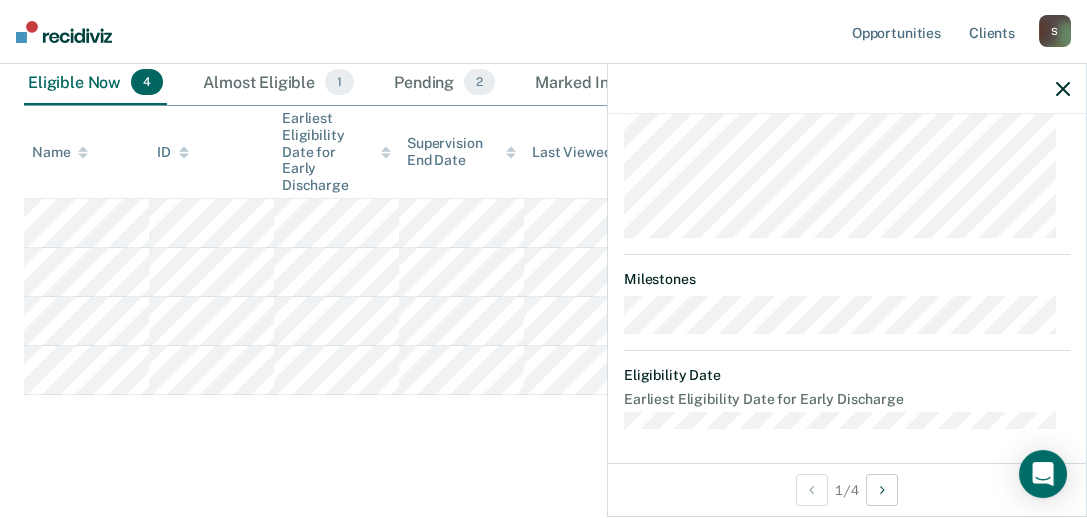 click on "Early Discharge   Early Discharge is the termination of the period of probation or parole before the full-term discharge date. Early discharge reviews are mandated, at minimum, once clients have served half of their original term of supervision. Review clients who may be eligible for early discharge as per OP 06.05.135 and OP 06.04.130H and complete the discharge paperwork in COMS. Early Discharge Classification Review Early Discharge Minimum Telephone Reporting Overdue for Discharge Supervision Level Mismatch Clear   agents D10 - WEST   D10 - CENTRAL   D10 - NORTHEAST   D10 - NORTHWEST   Eligible Now 4 Almost Eligible 1 Pending 2 Marked Ineligible 11
To pick up a draggable item, press the space bar.
While dragging, use the arrow keys to move the item.
Press space again to drop the item in its new position, or press escape to cancel.
Name ID Earliest Eligibility Date for Early Discharge Supervision End Date Last Viewed Status Assigned to" at bounding box center [543, 93] 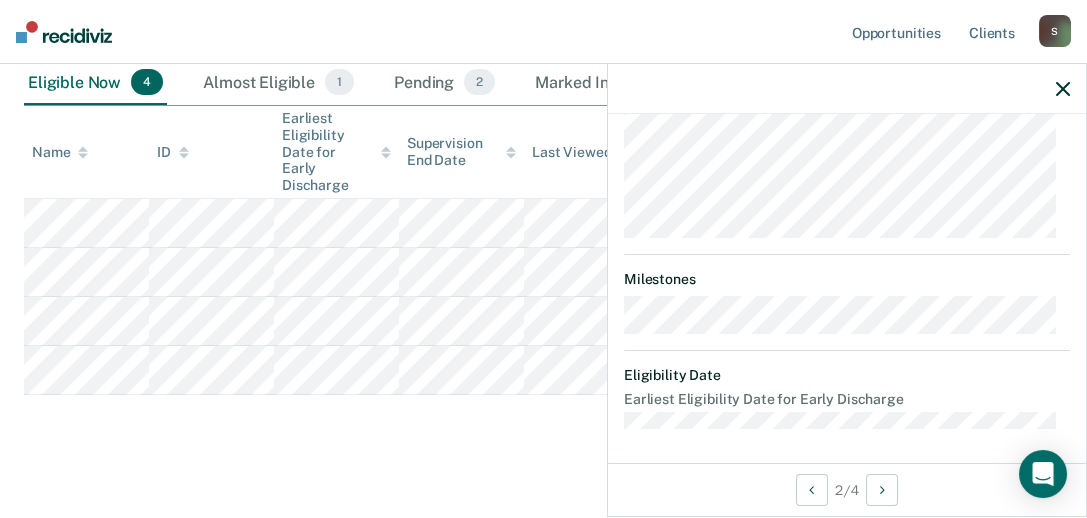 scroll, scrollTop: 218, scrollLeft: 0, axis: vertical 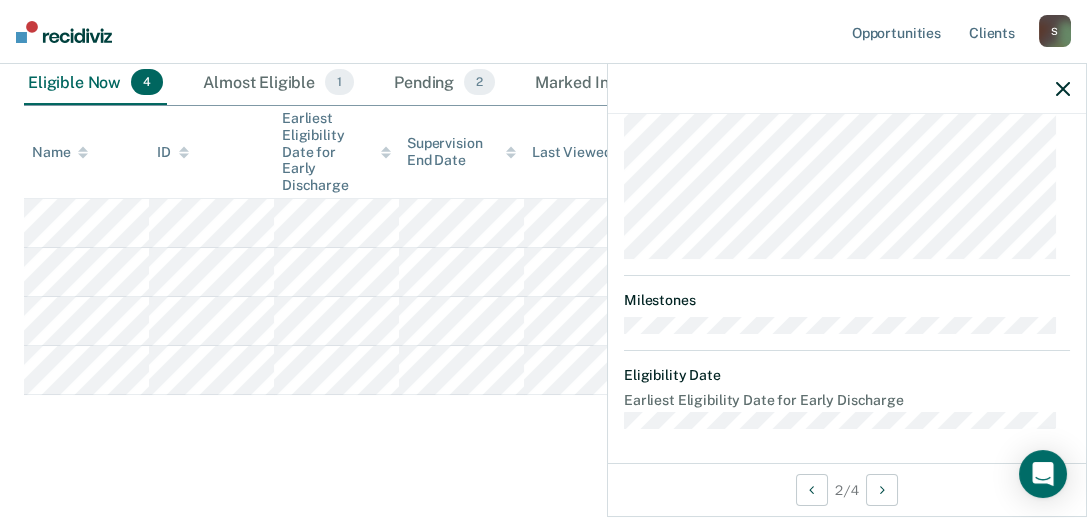 click on "Early Discharge   Early Discharge is the termination of the period of probation or parole before the full-term discharge date. Early discharge reviews are mandated, at minimum, once clients have served half of their original term of supervision. Review clients who may be eligible for early discharge as per OP 06.05.135 and OP 06.04.130H and complete the discharge paperwork in COMS. Early Discharge Classification Review Early Discharge Minimum Telephone Reporting Overdue for Discharge Supervision Level Mismatch Clear   agents D10 - WEST   D10 - CENTRAL   D10 - NORTHEAST   D10 - NORTHWEST   Eligible Now 4 Almost Eligible 1 Pending 2 Marked Ineligible 11
To pick up a draggable item, press the space bar.
While dragging, use the arrow keys to move the item.
Press space again to drop the item in its new position, or press escape to cancel.
Name ID Earliest Eligibility Date for Early Discharge Supervision End Date Last Viewed Status Assigned to" at bounding box center (543, 93) 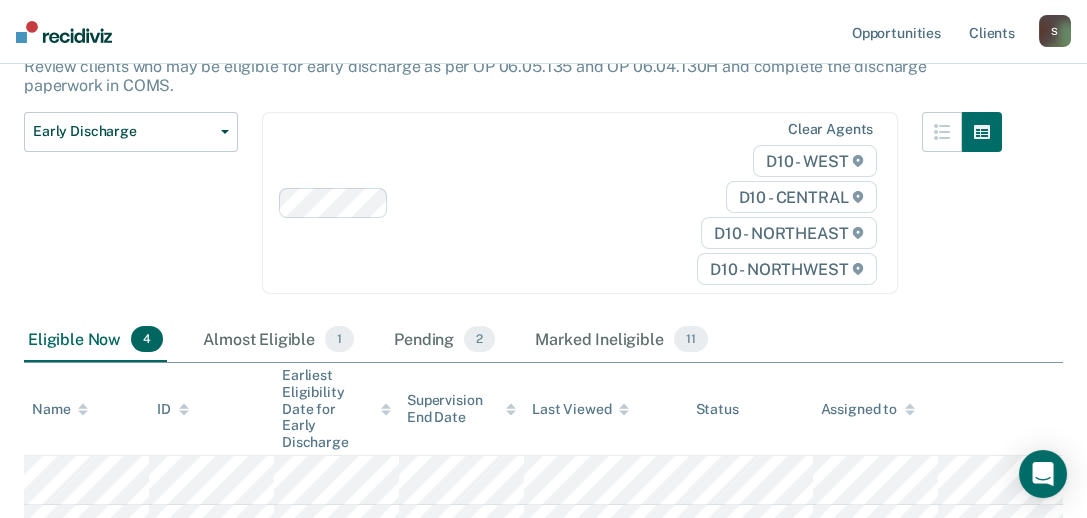 scroll, scrollTop: 252, scrollLeft: 0, axis: vertical 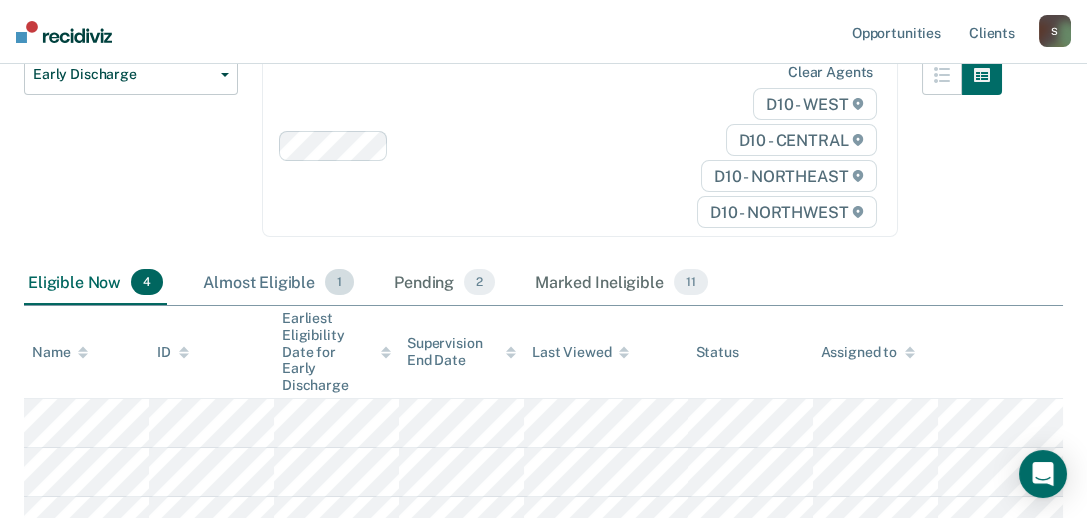 click on "1" at bounding box center [339, 282] 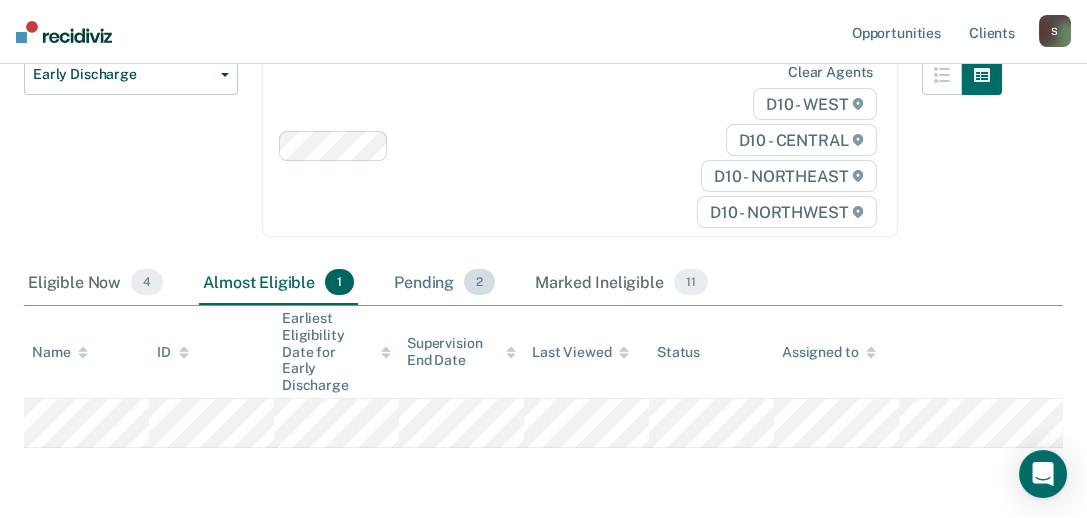 drag, startPoint x: 467, startPoint y: 280, endPoint x: 457, endPoint y: 275, distance: 11.18034 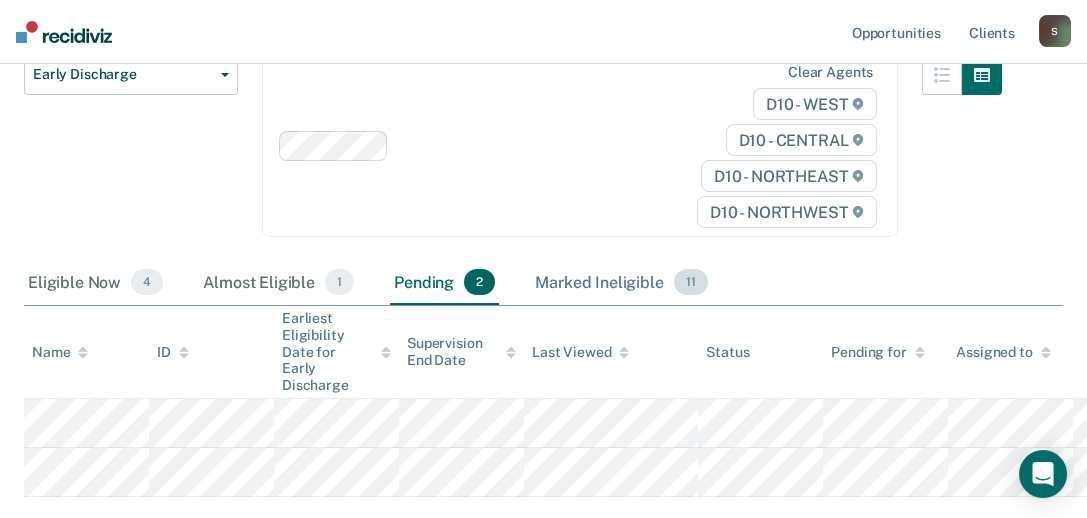 click on "11" at bounding box center [691, 282] 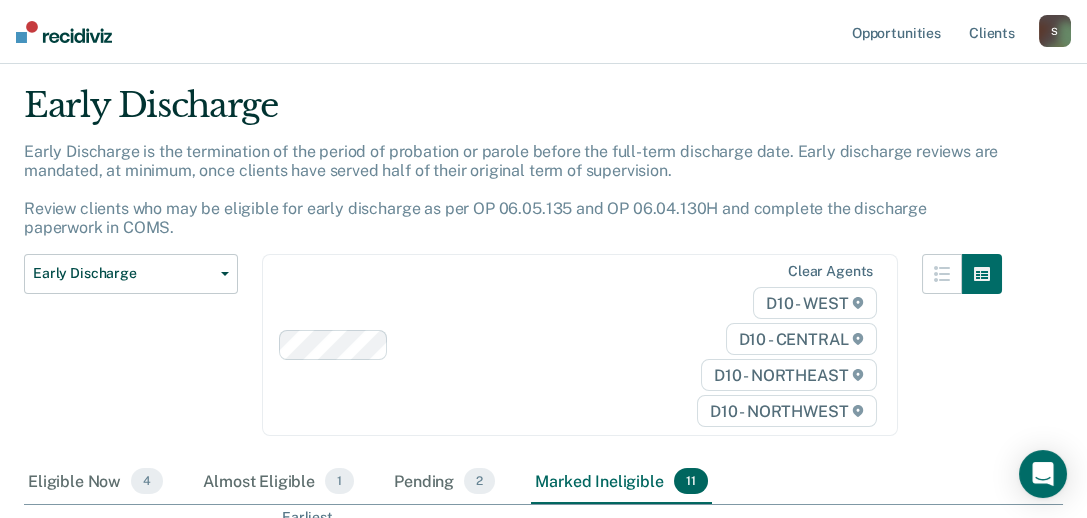 scroll, scrollTop: 52, scrollLeft: 0, axis: vertical 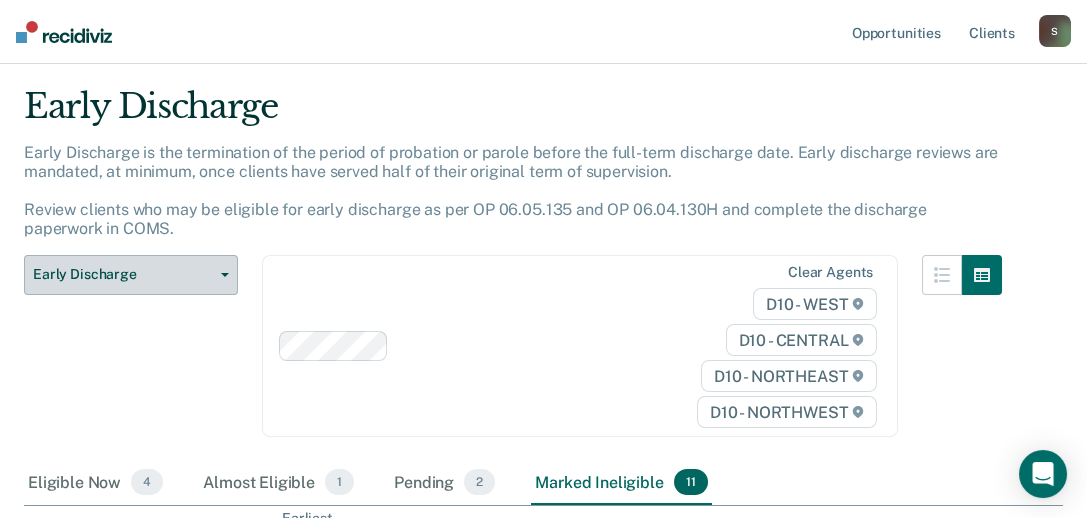 click on "Early Discharge" at bounding box center (131, 275) 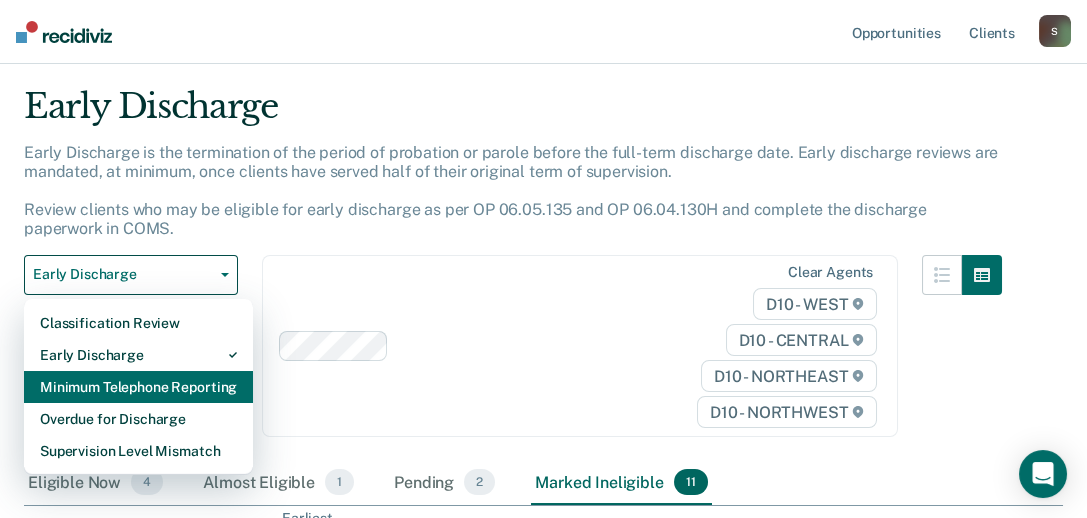 click on "Minimum Telephone Reporting" at bounding box center (138, 387) 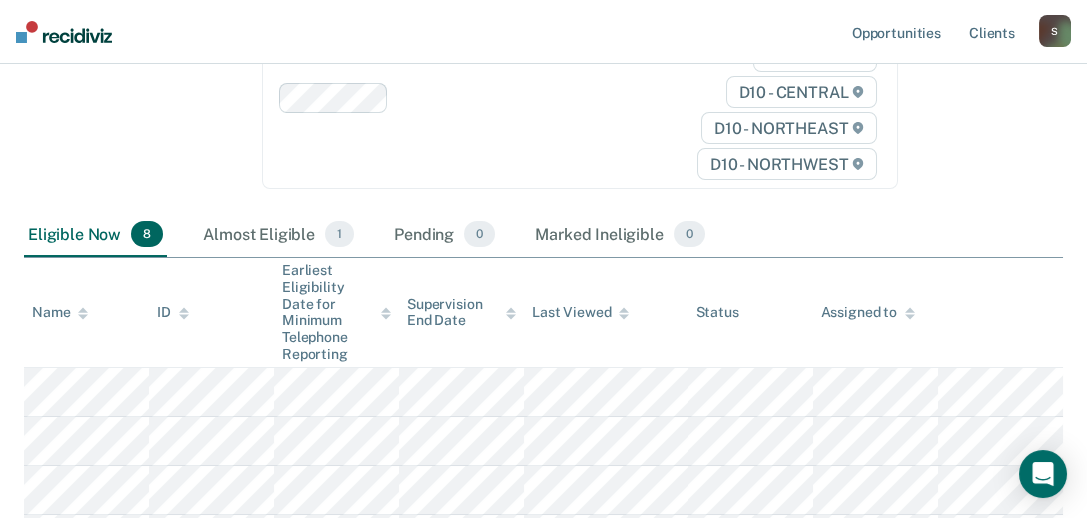 scroll, scrollTop: 400, scrollLeft: 0, axis: vertical 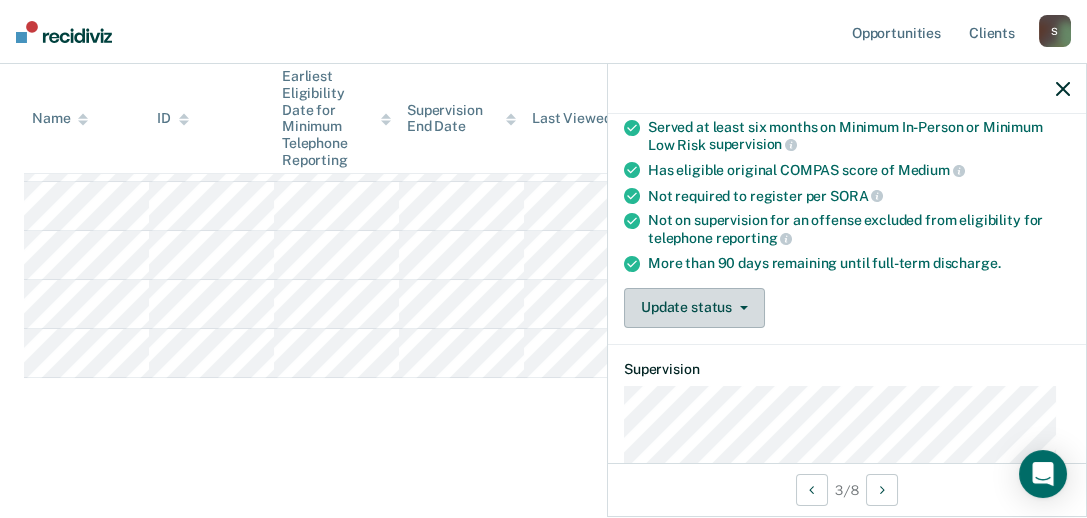 click on "Update status" at bounding box center [694, 308] 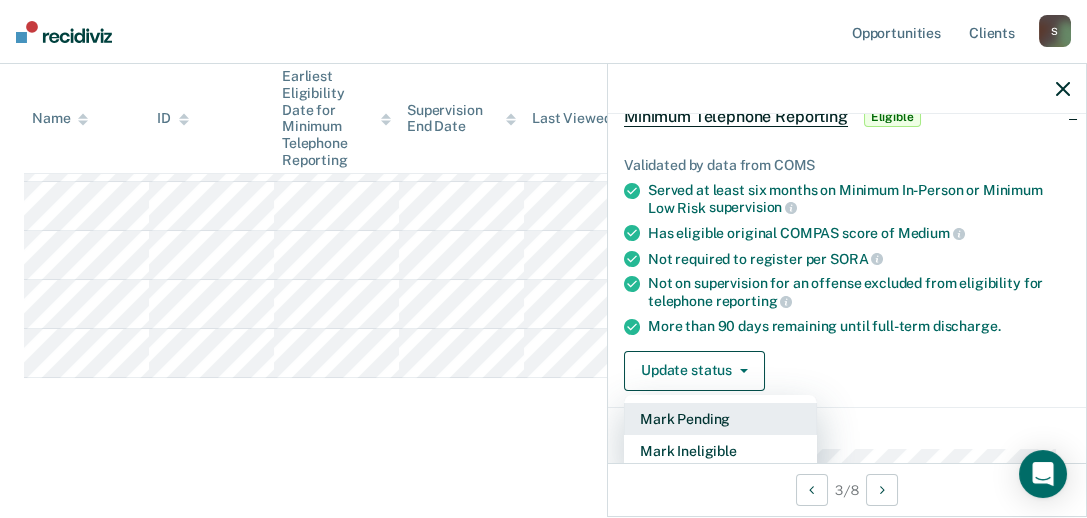 scroll, scrollTop: 75, scrollLeft: 0, axis: vertical 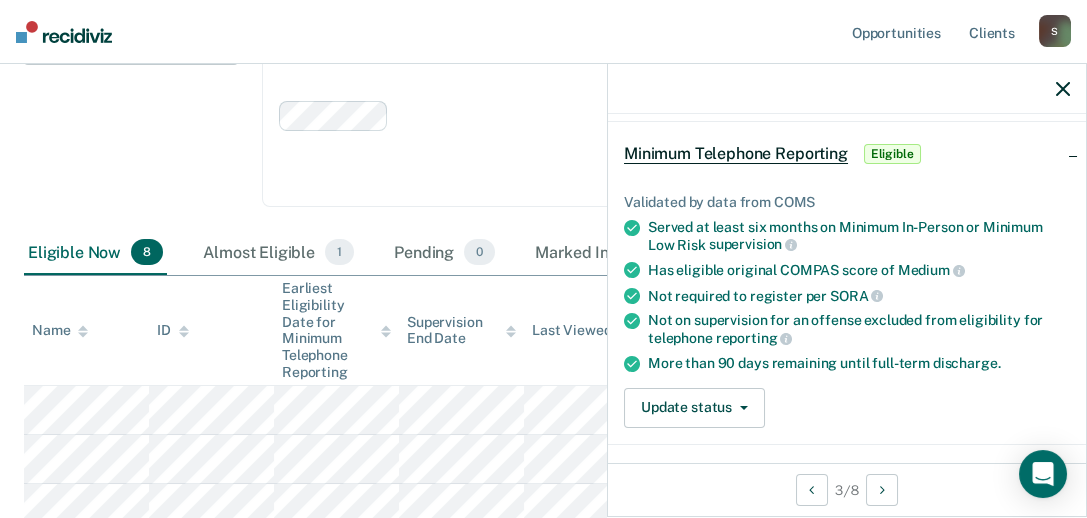click on "Eligible Now 8" at bounding box center [95, 253] 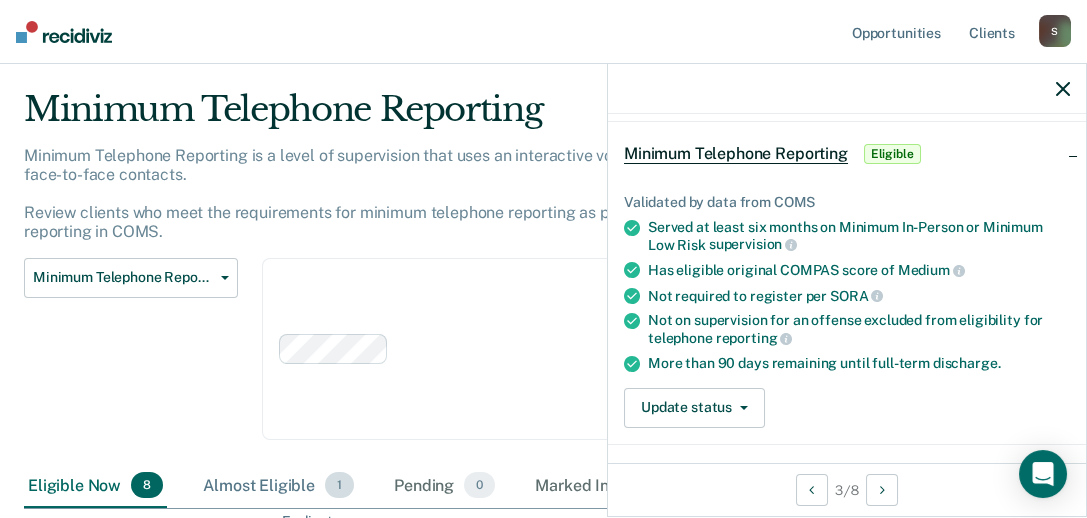 scroll, scrollTop: 0, scrollLeft: 0, axis: both 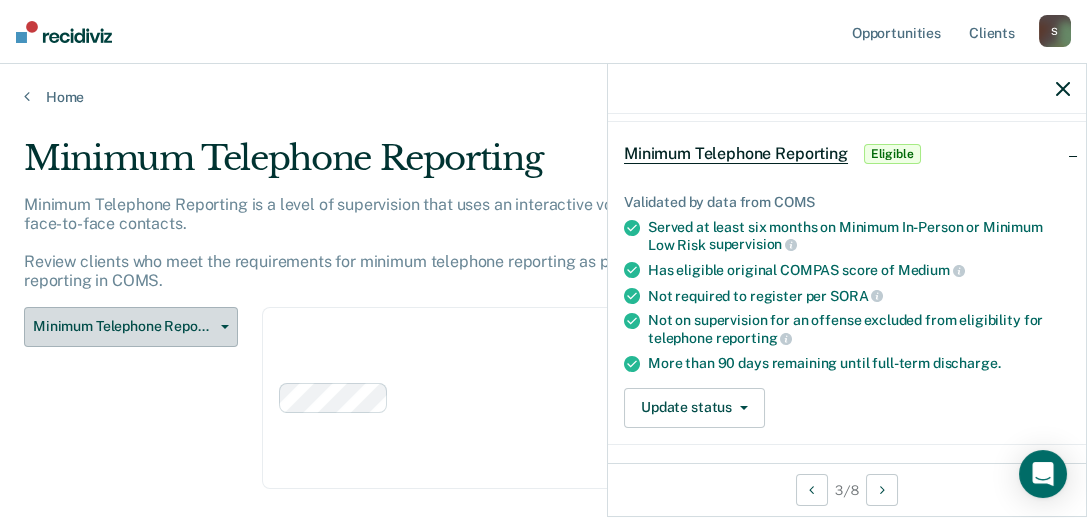 click 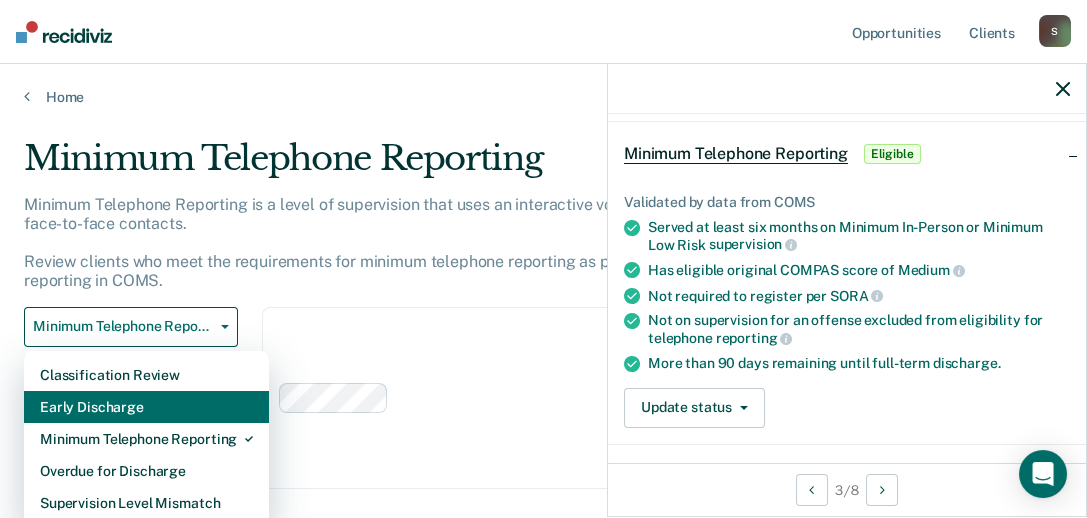 click on "Early Discharge" at bounding box center [146, 407] 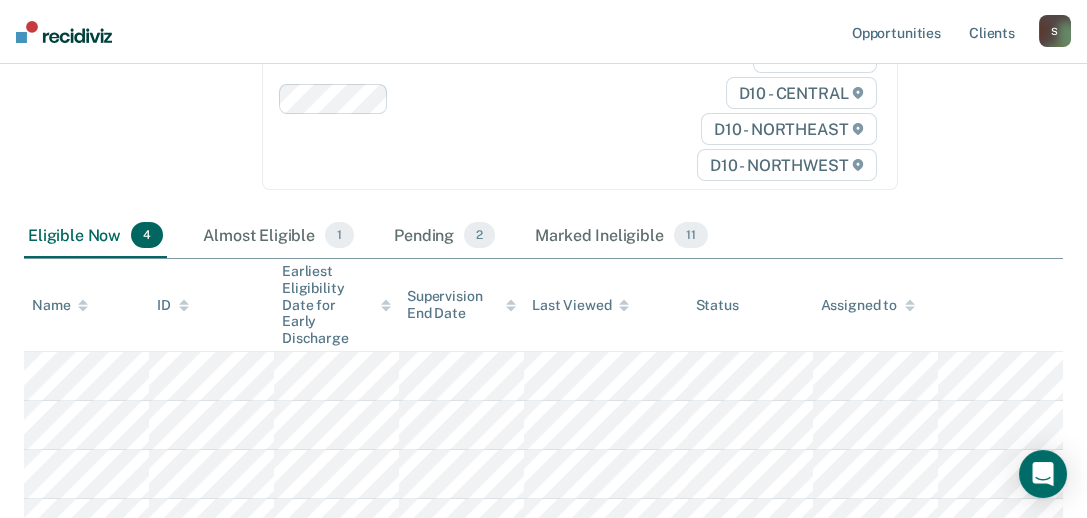 scroll, scrollTop: 400, scrollLeft: 0, axis: vertical 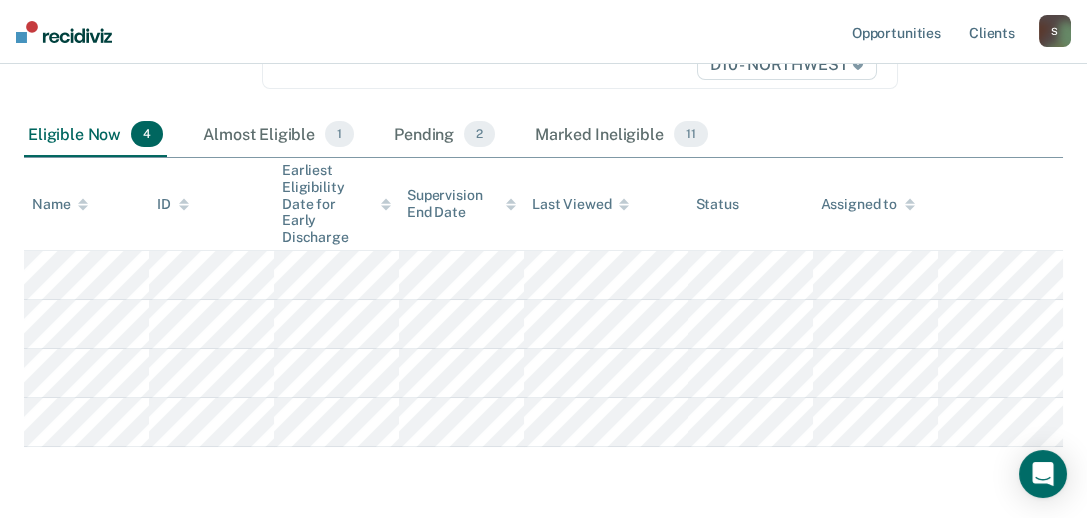 click at bounding box center [1000, 204] 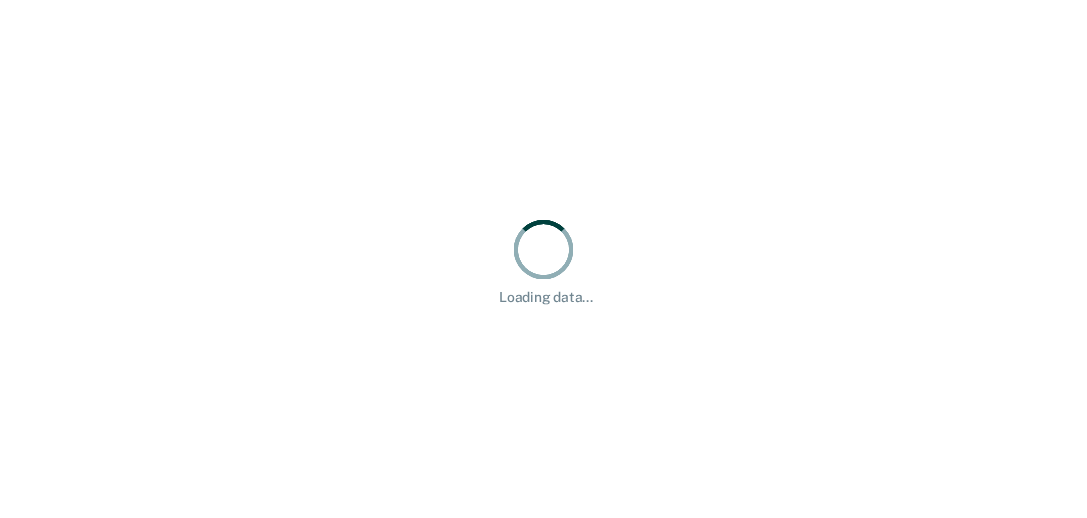scroll, scrollTop: 0, scrollLeft: 0, axis: both 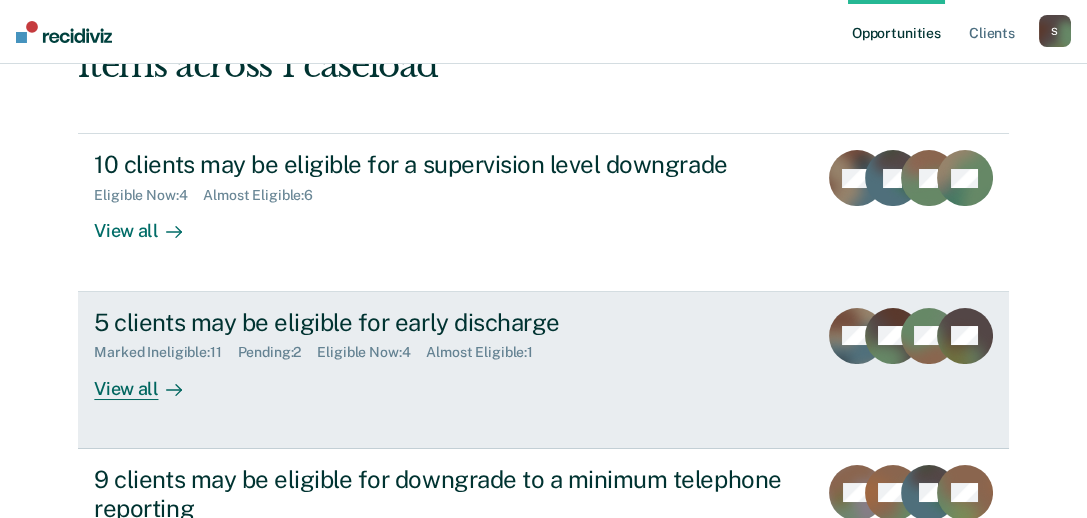 click on "View all" at bounding box center (150, 380) 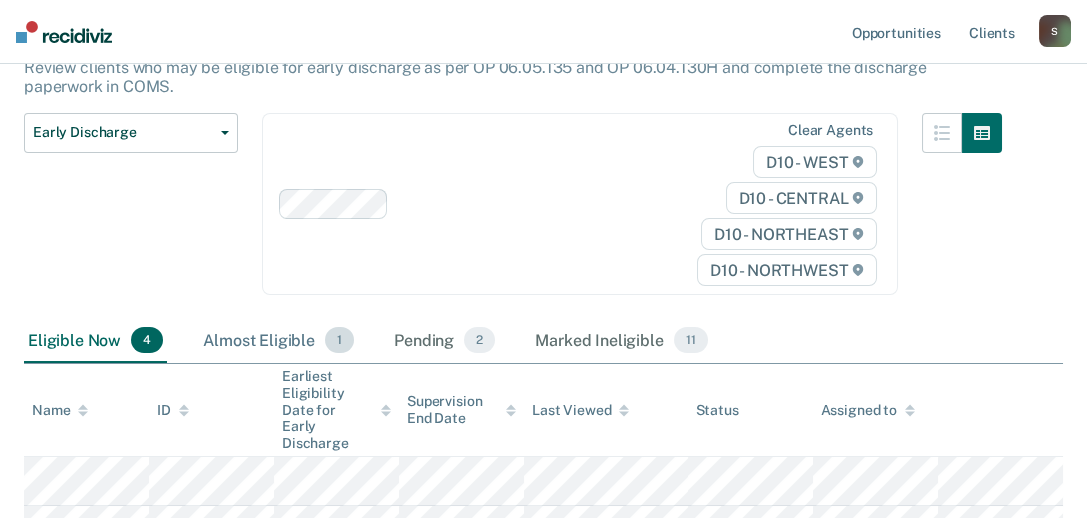 scroll, scrollTop: 299, scrollLeft: 0, axis: vertical 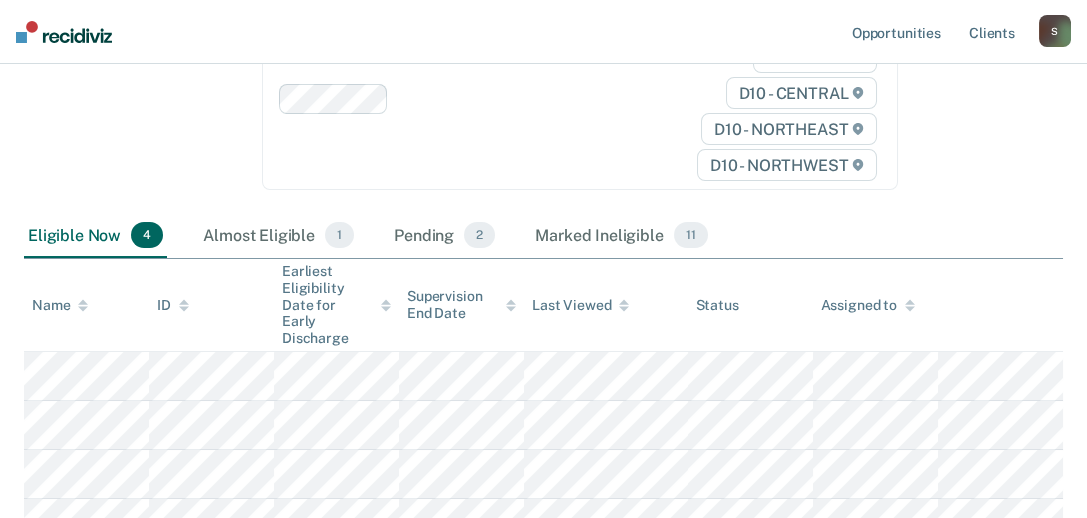 click on "Eligible Now 4 Almost Eligible 1 Pending 2 Marked Ineligible 11" at bounding box center [543, 236] 